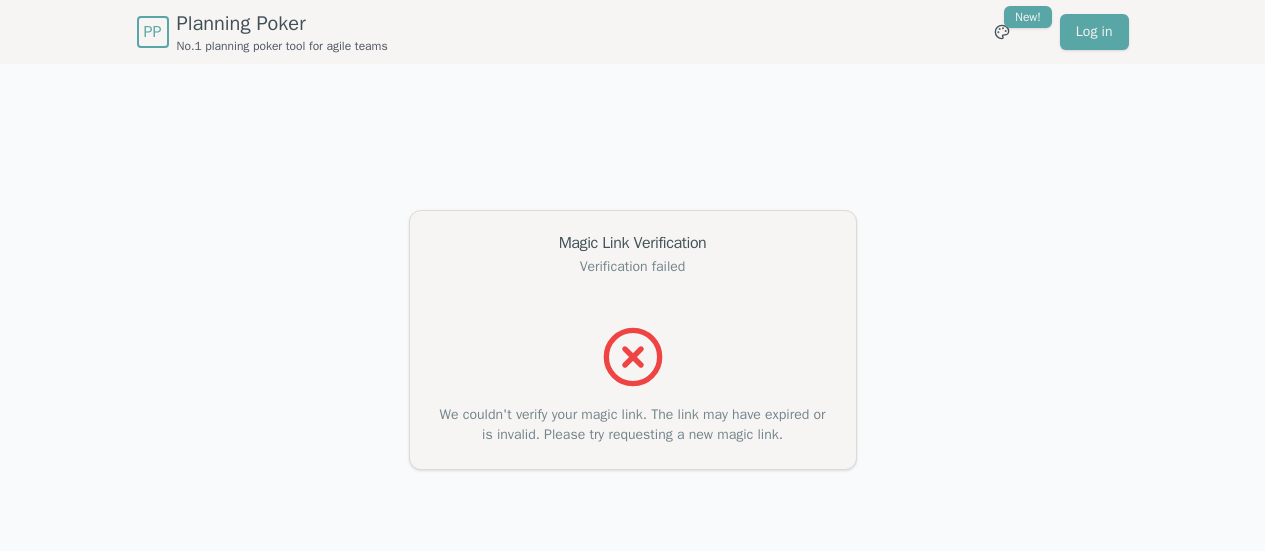scroll, scrollTop: 0, scrollLeft: 0, axis: both 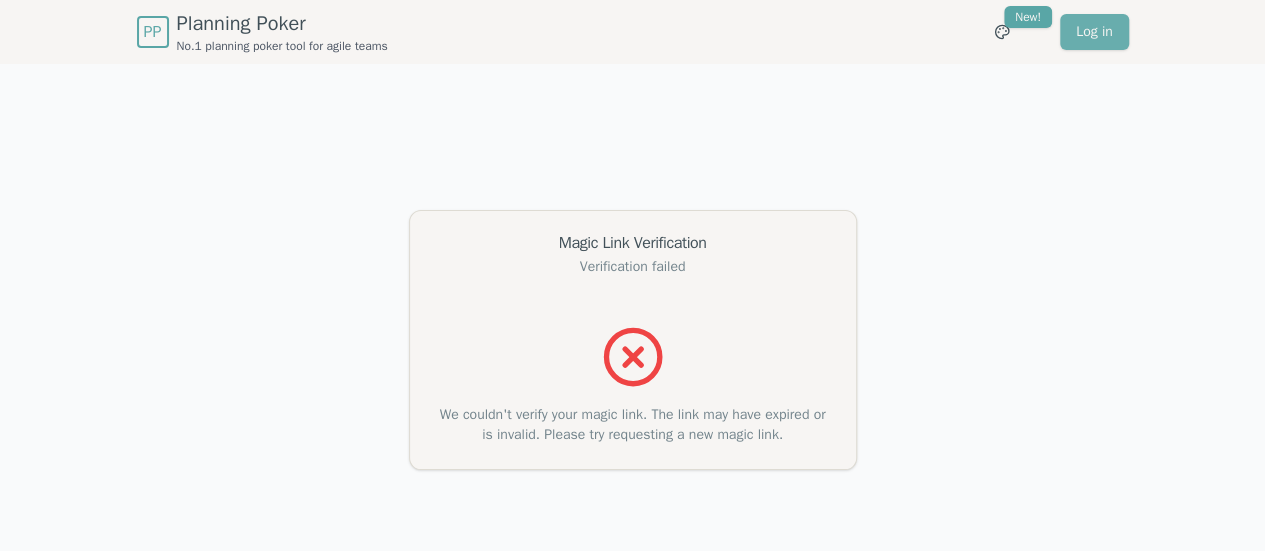 click on "Log in" at bounding box center [1094, 32] 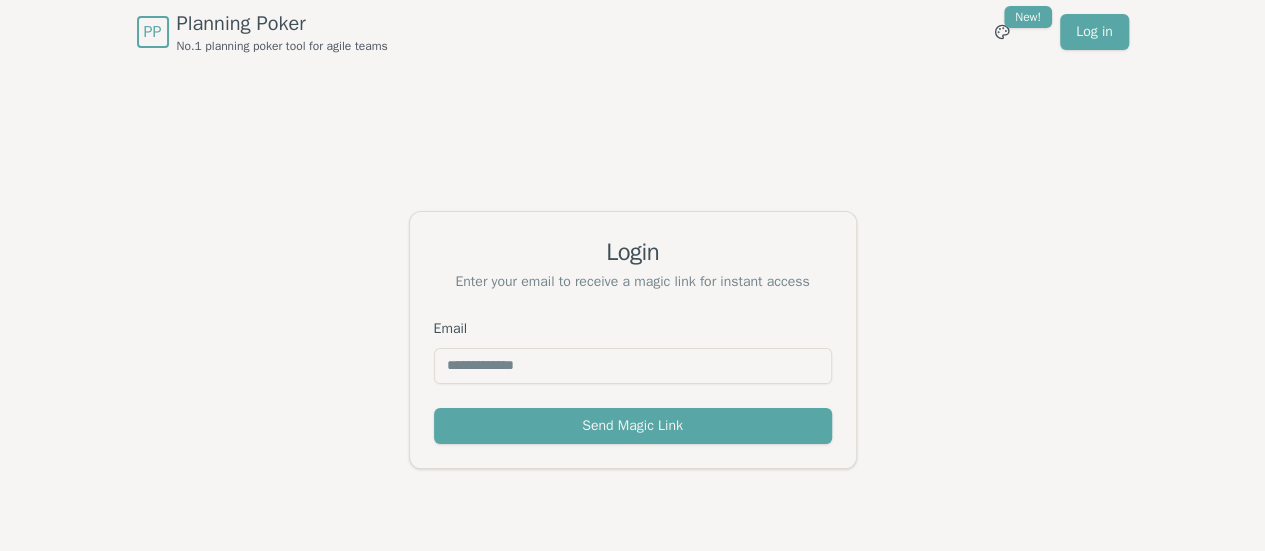 click on "Email" at bounding box center (633, 366) 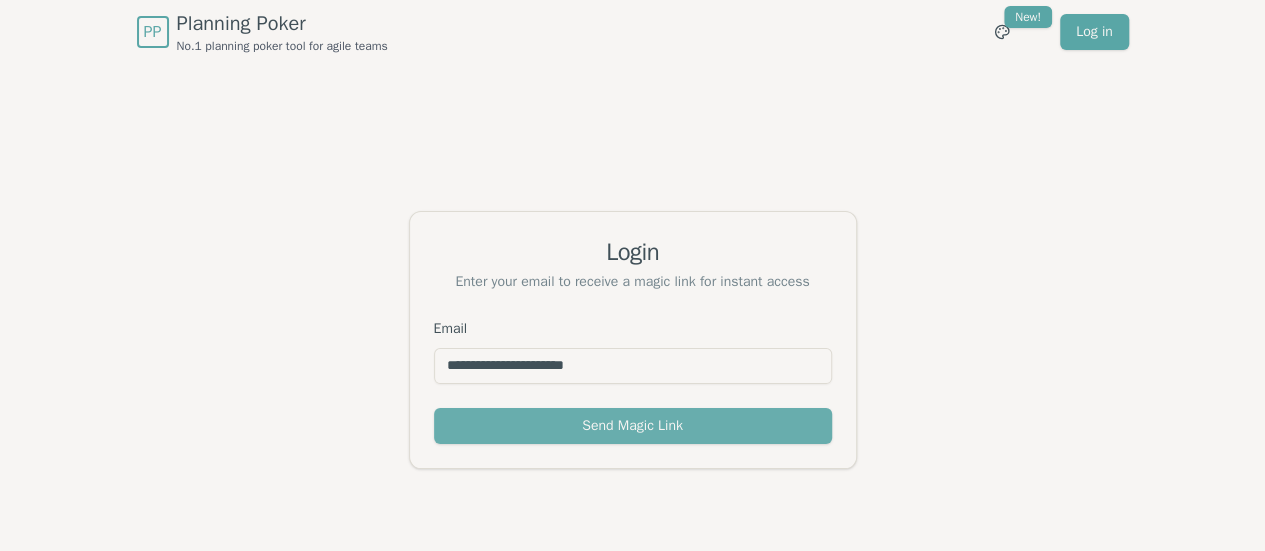 click on "Send Magic Link" at bounding box center [633, 426] 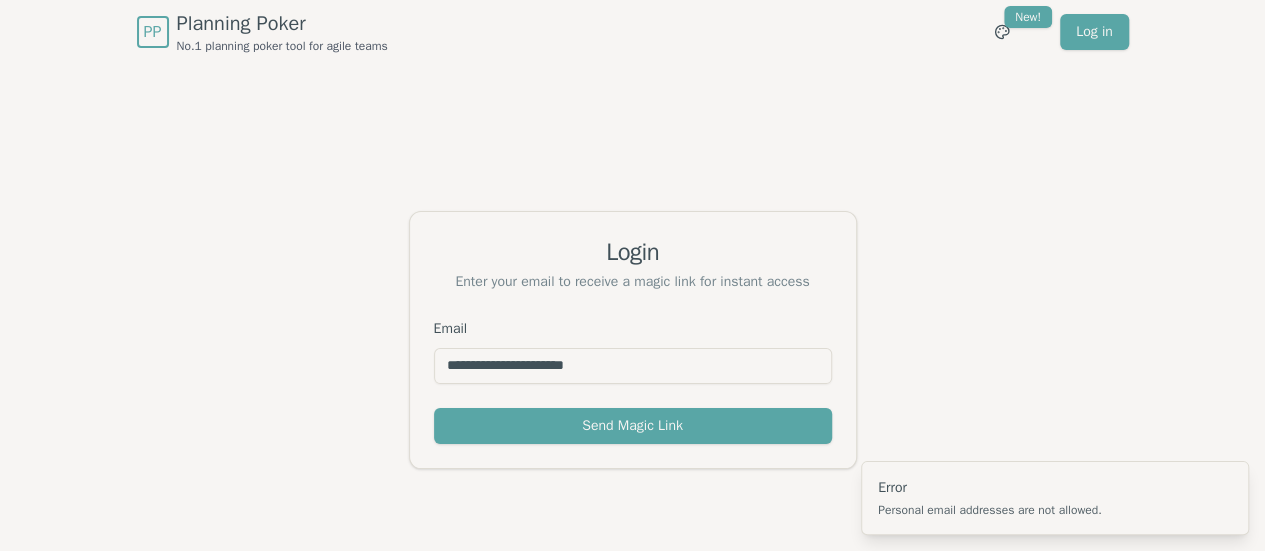 click on "**********" at bounding box center (633, 366) 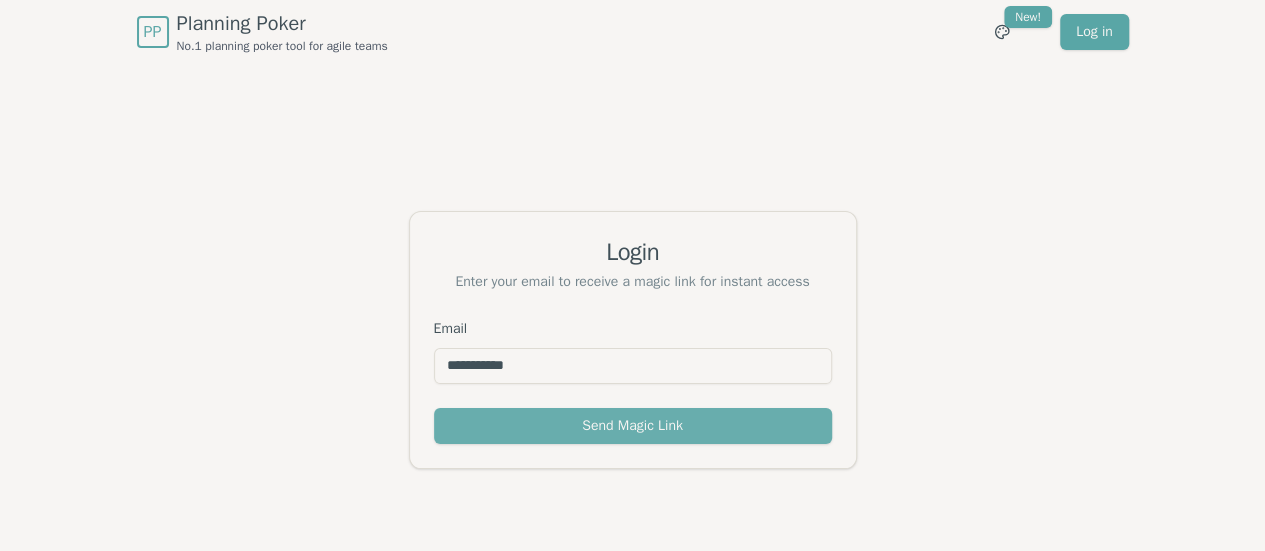 type on "**********" 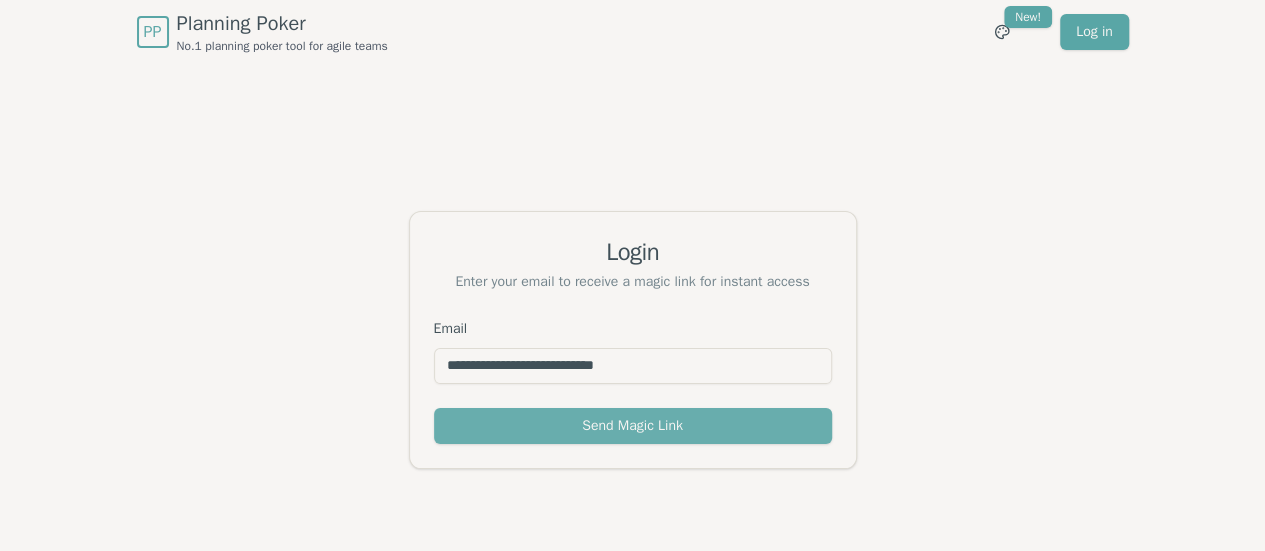 click on "Send Magic Link" at bounding box center (633, 426) 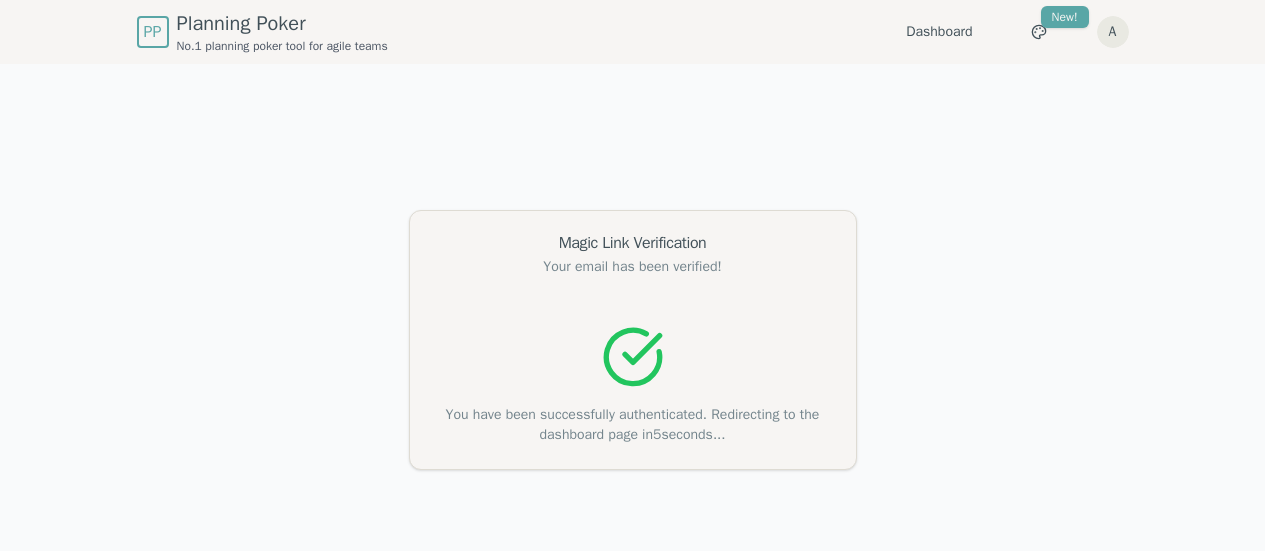 scroll, scrollTop: 0, scrollLeft: 0, axis: both 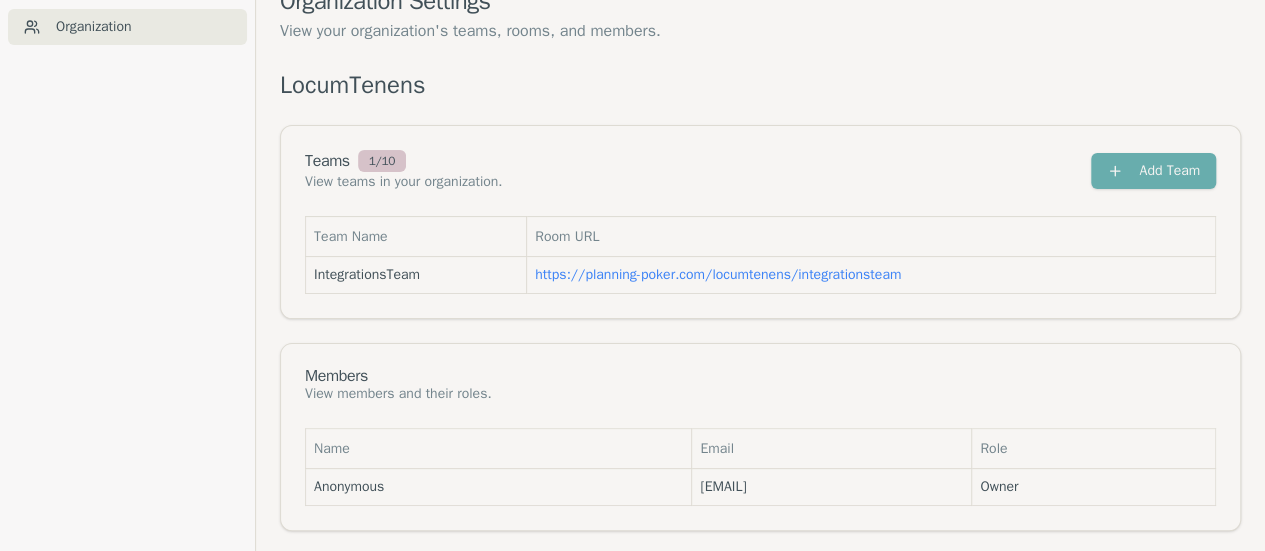 click on "Add Team" at bounding box center [1153, 171] 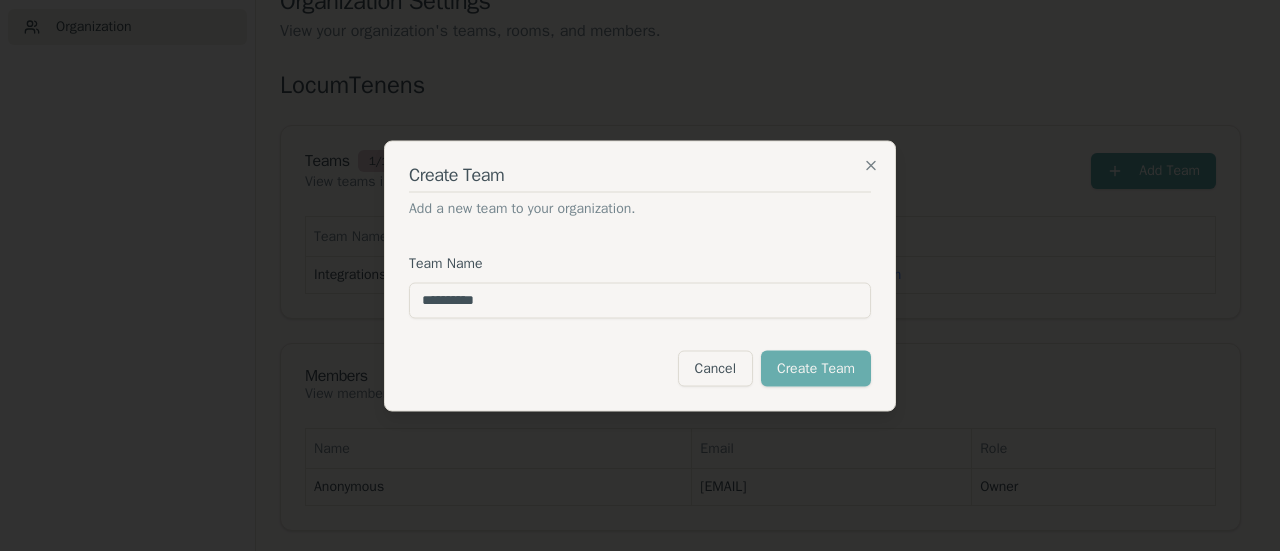 type on "**********" 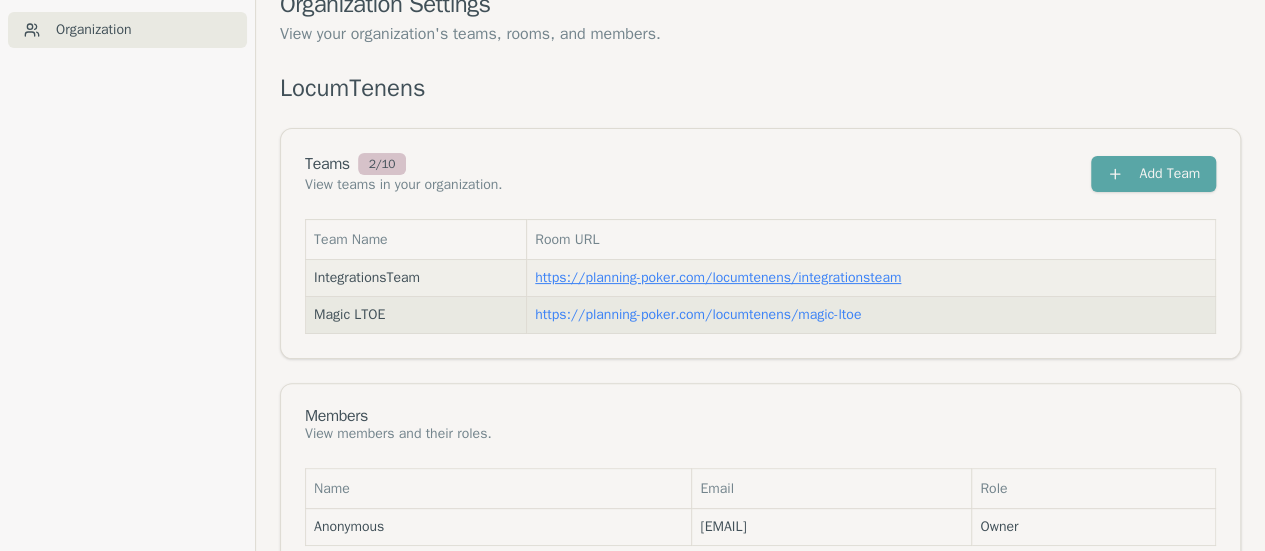 scroll, scrollTop: 140, scrollLeft: 0, axis: vertical 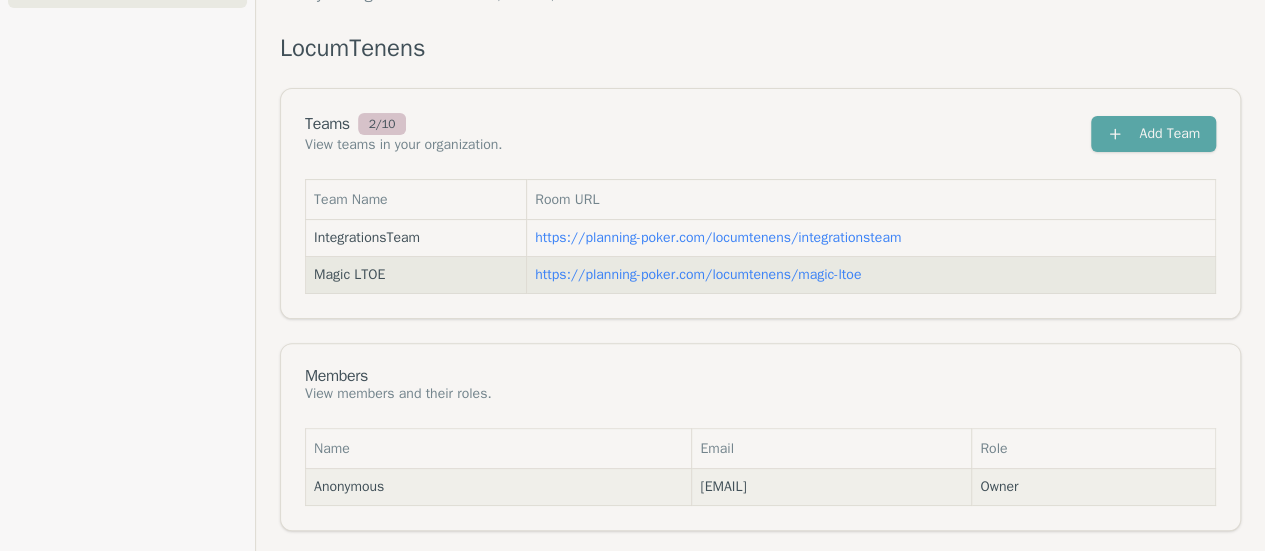 click on "Anonymous" at bounding box center [499, 487] 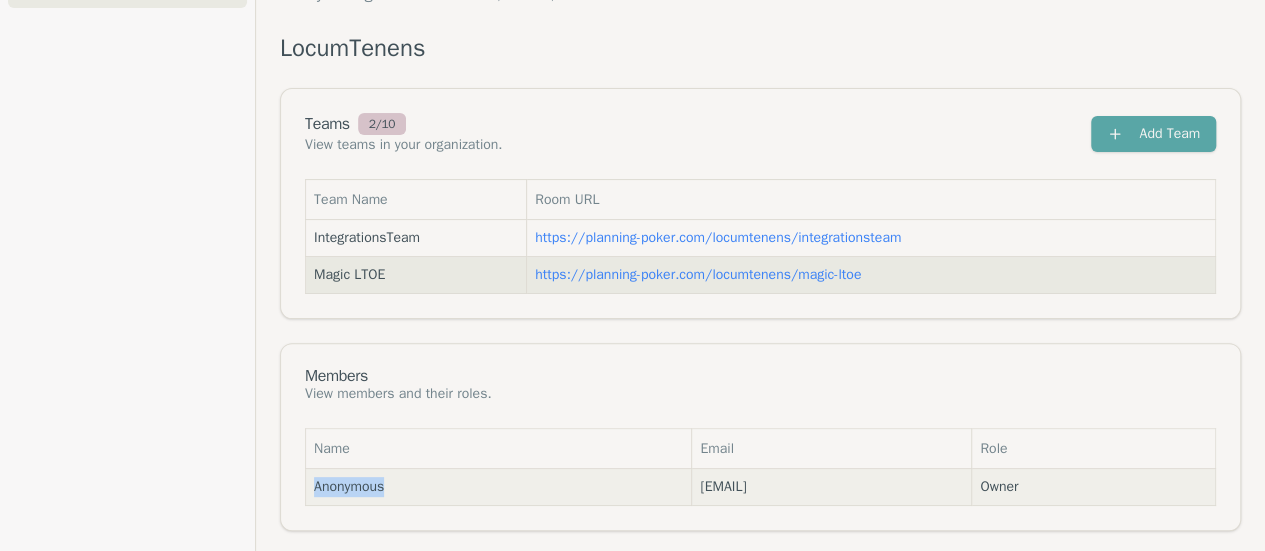 click on "Anonymous" at bounding box center [499, 487] 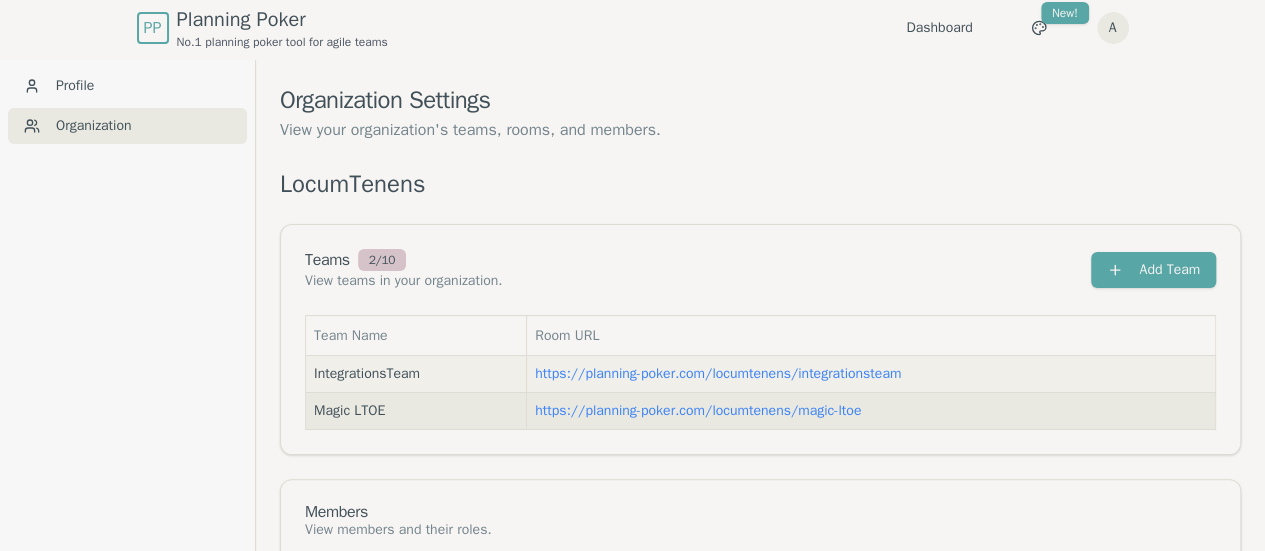 scroll, scrollTop: 0, scrollLeft: 0, axis: both 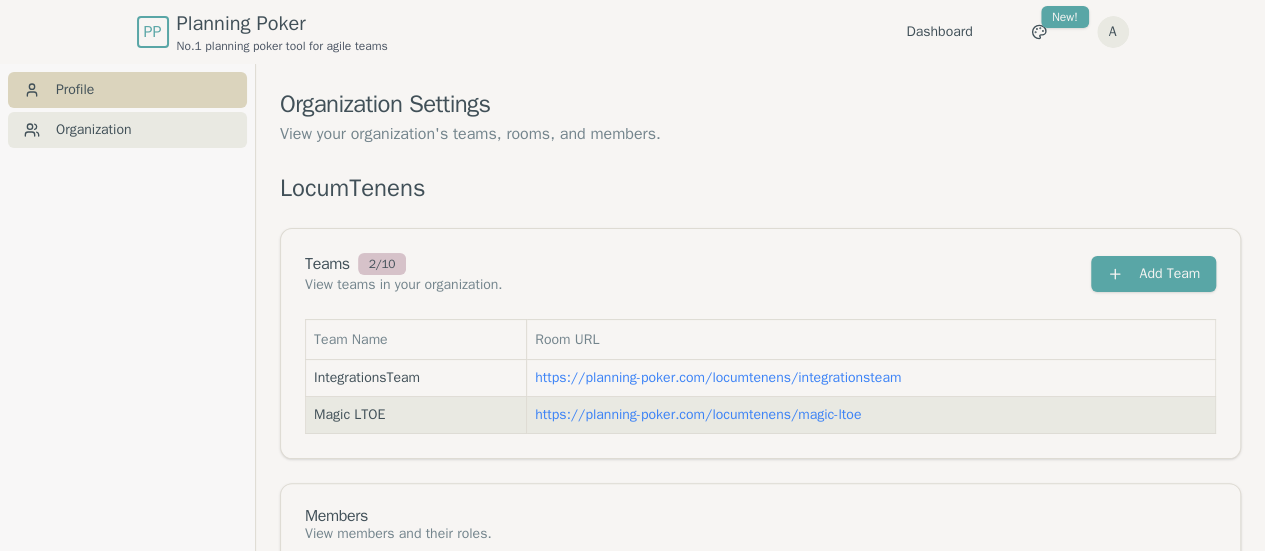 click on "Profile" at bounding box center [127, 90] 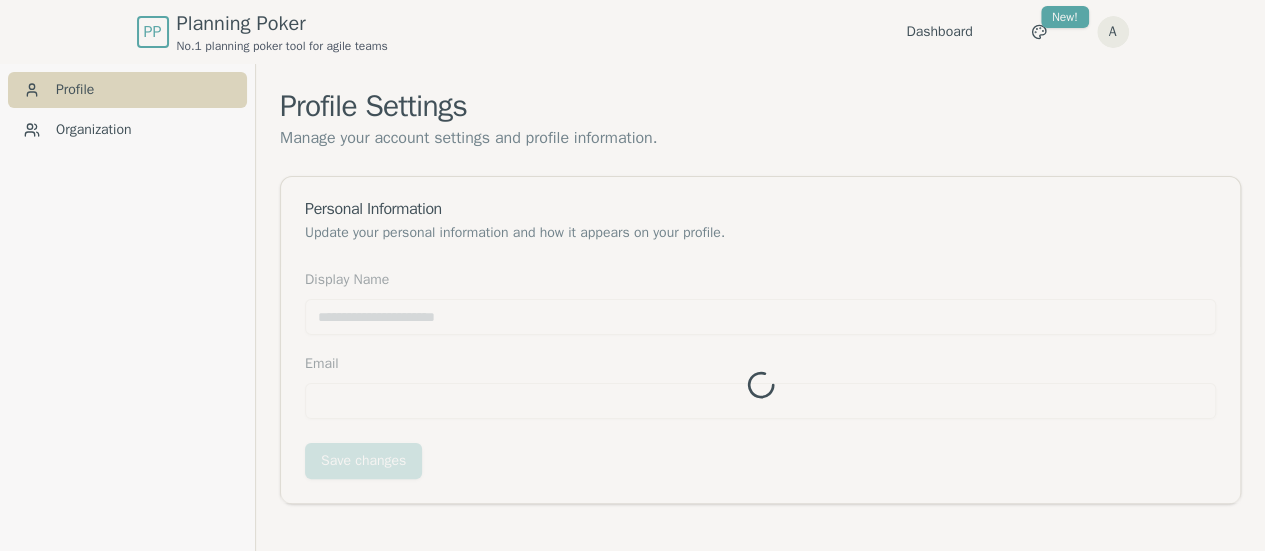 type on "*********" 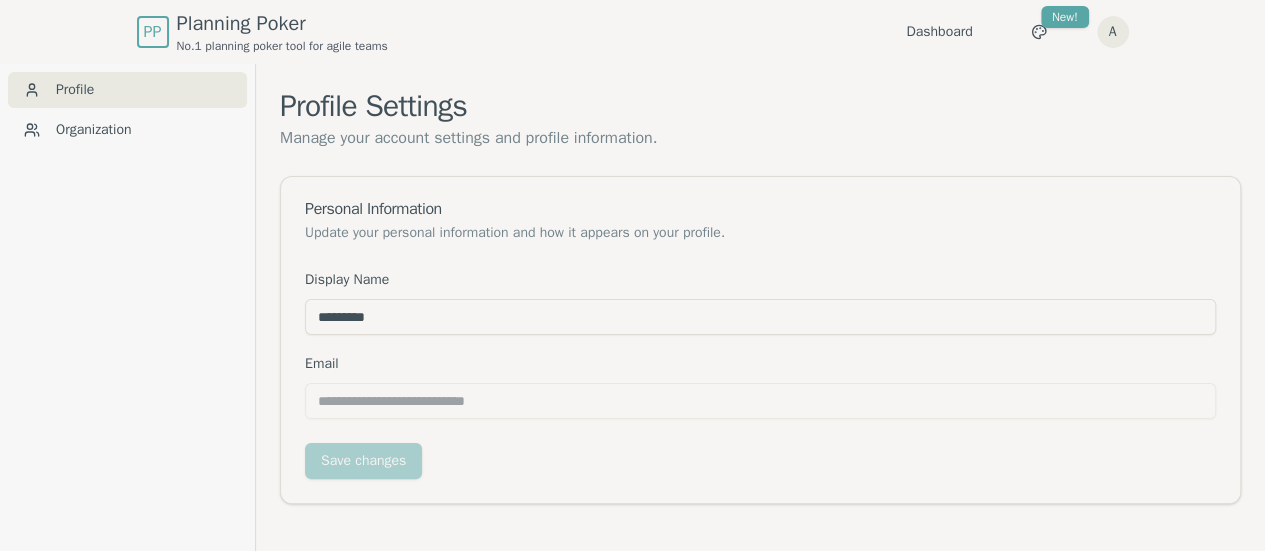 click on "*********" at bounding box center (760, 317) 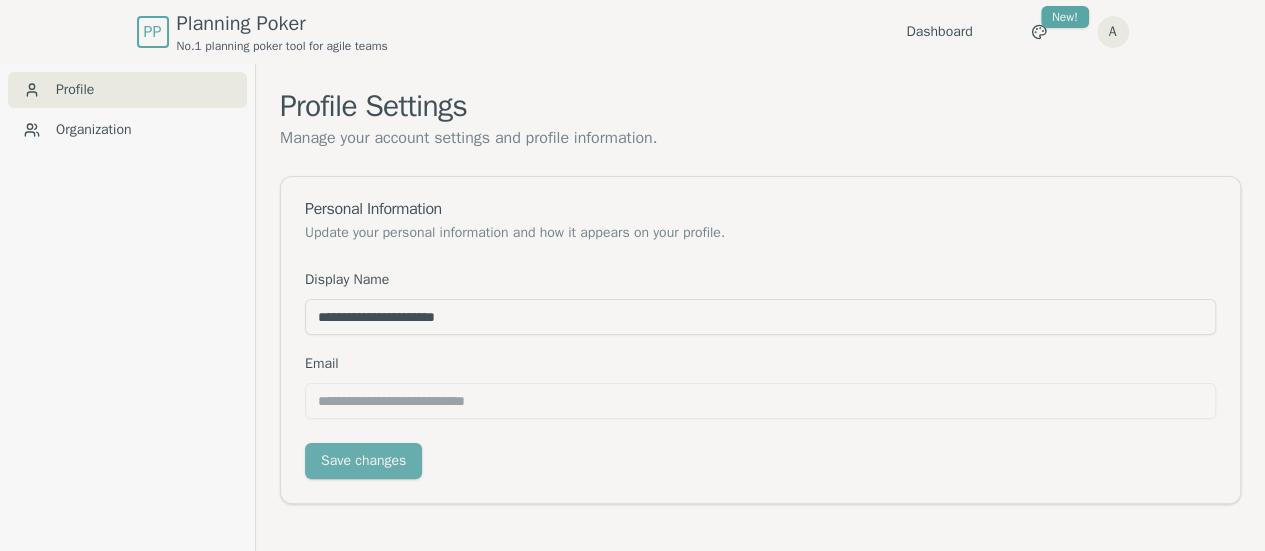 type on "**********" 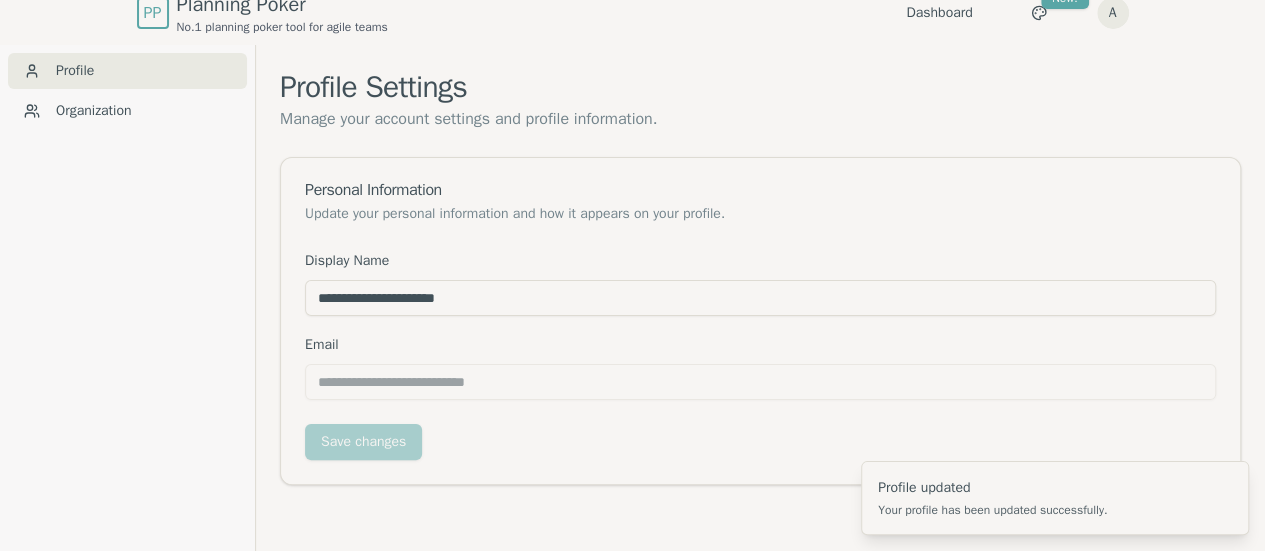 scroll, scrollTop: 0, scrollLeft: 0, axis: both 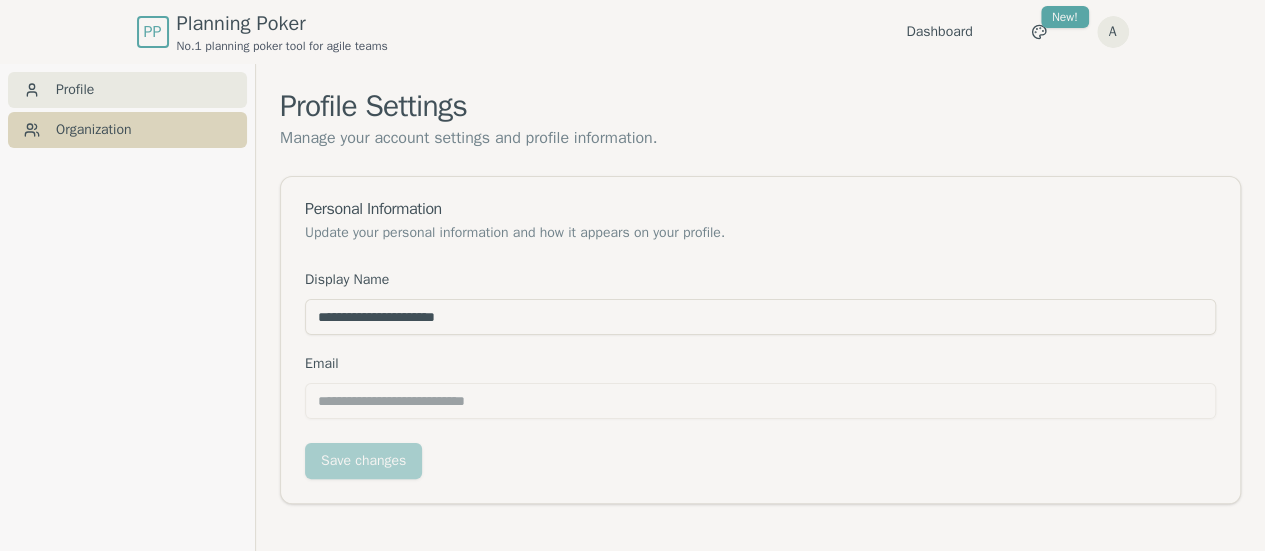 click on "Organization" at bounding box center (127, 130) 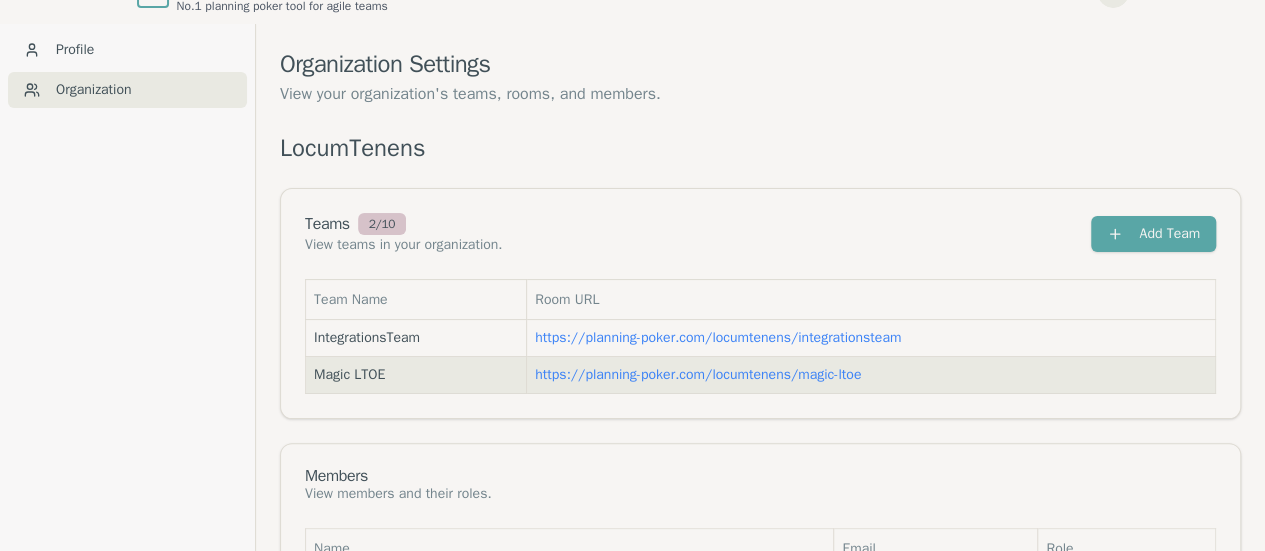 scroll, scrollTop: 0, scrollLeft: 0, axis: both 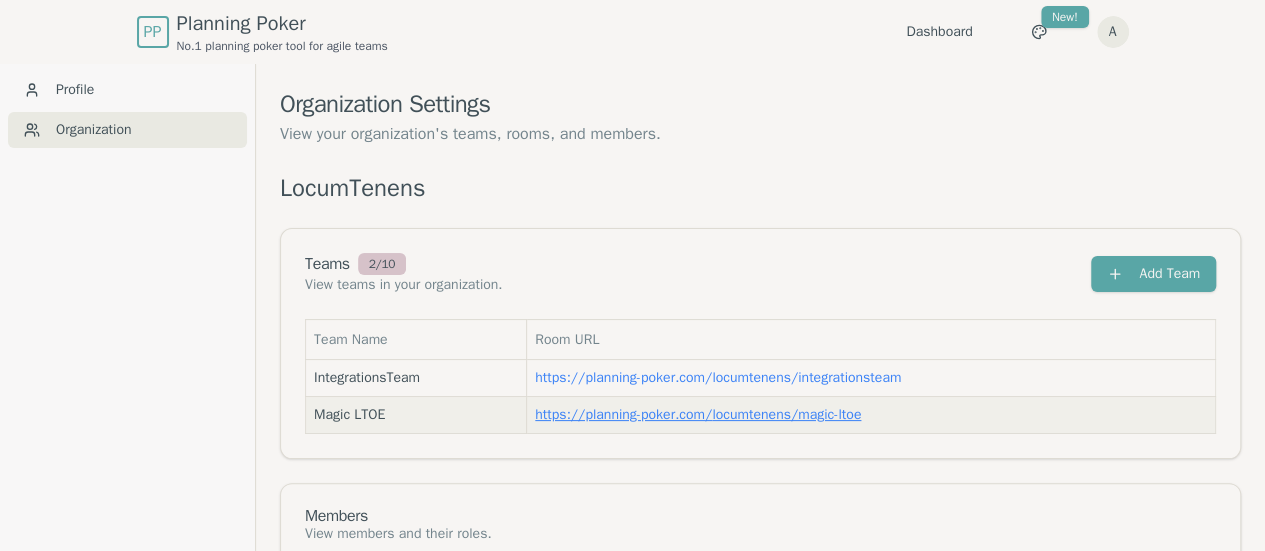 click on "https://planning-poker.com / locumtenens/magic-ltoe" at bounding box center [698, 414] 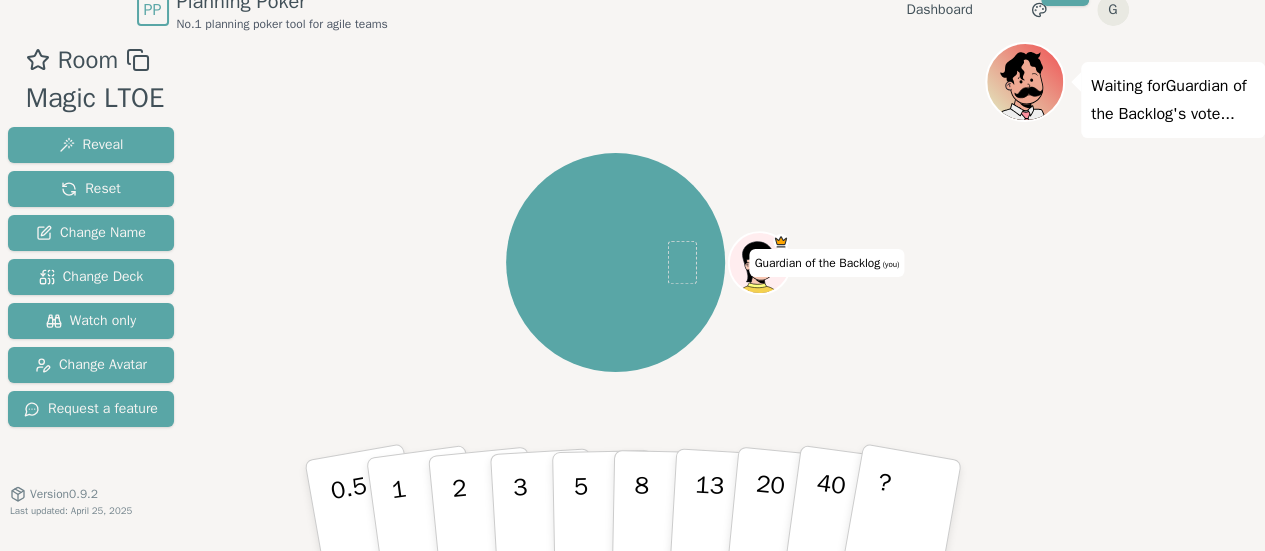scroll, scrollTop: 0, scrollLeft: 0, axis: both 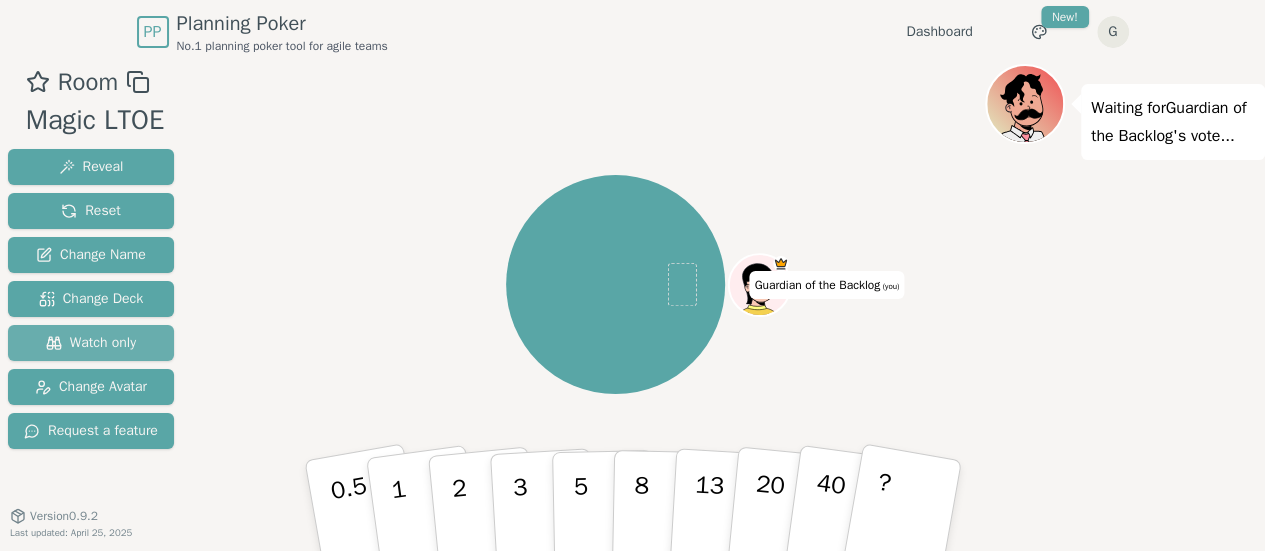 click on "Watch only" at bounding box center (91, 343) 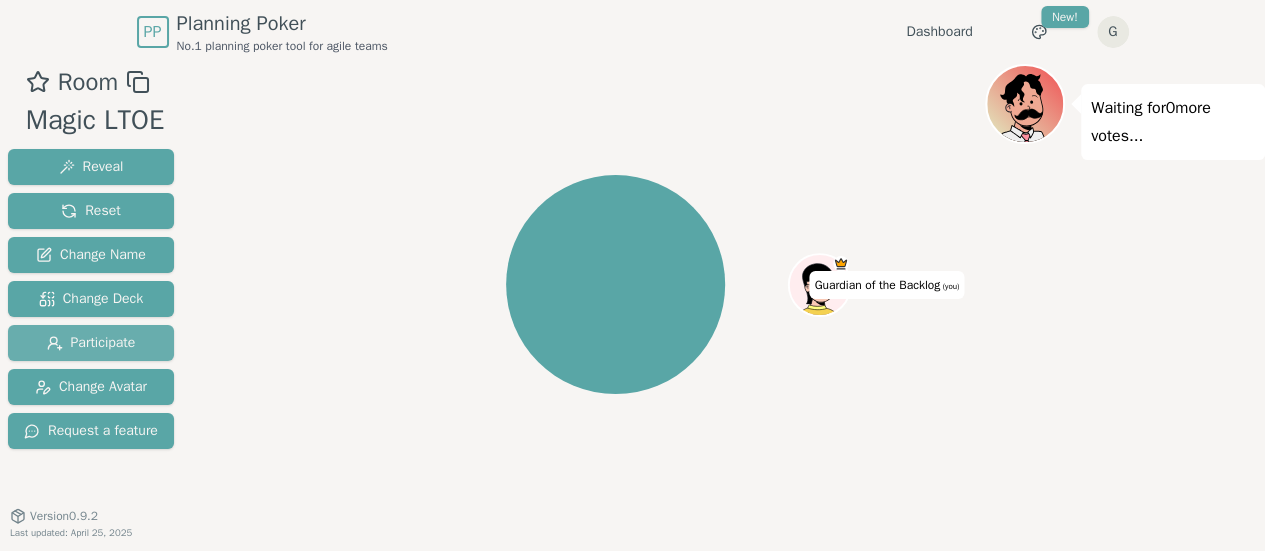 click on "Participate" at bounding box center (91, 343) 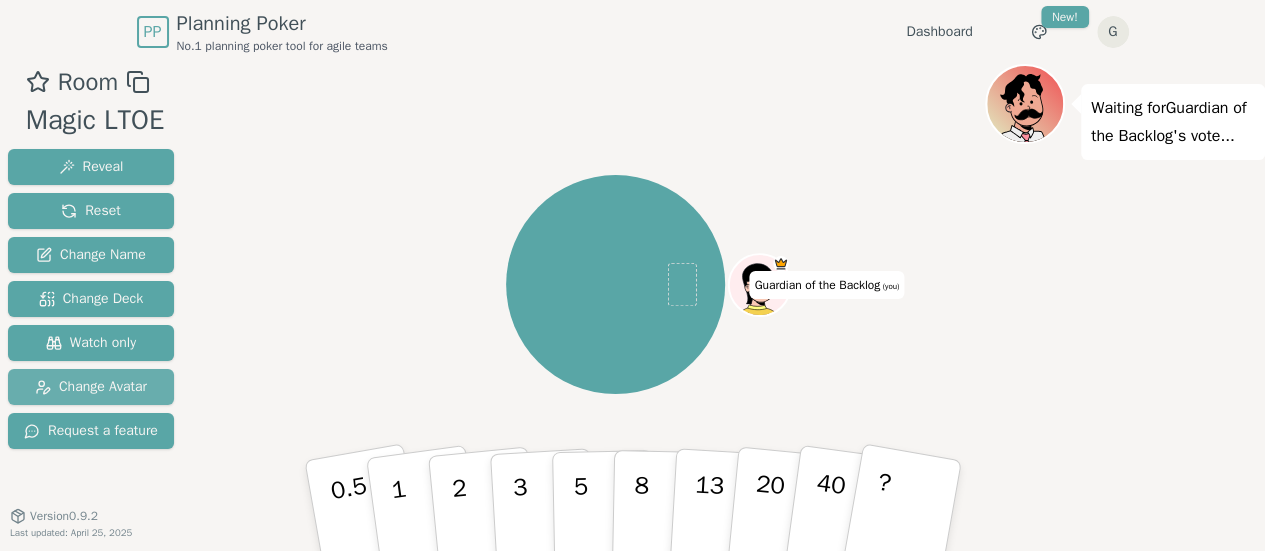 click on "Change Avatar" at bounding box center (91, 387) 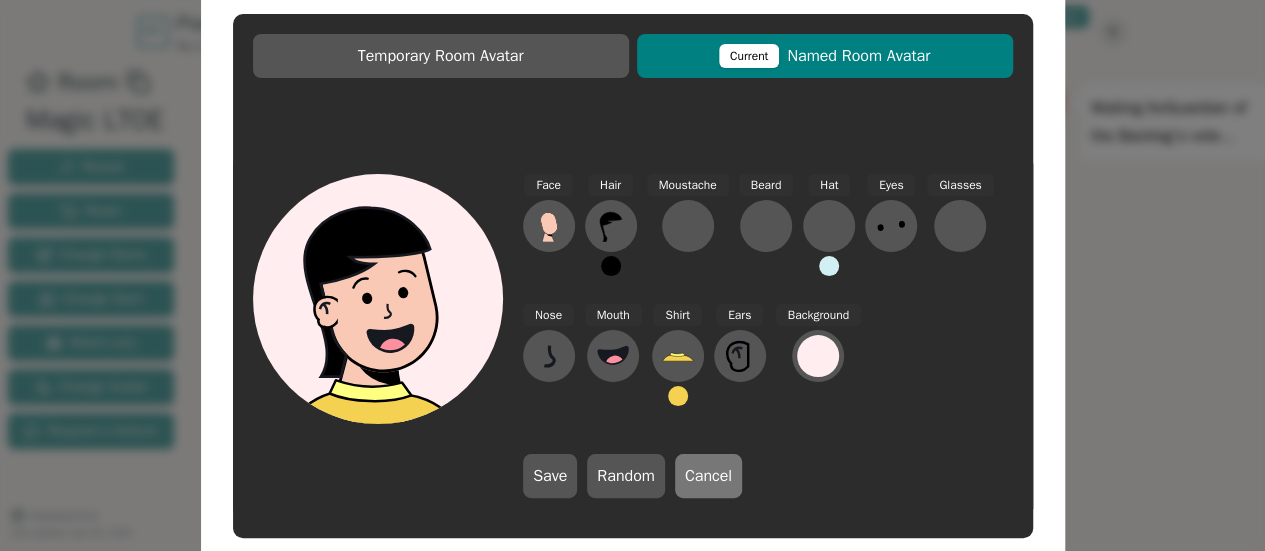 click on "Cancel" at bounding box center (708, 476) 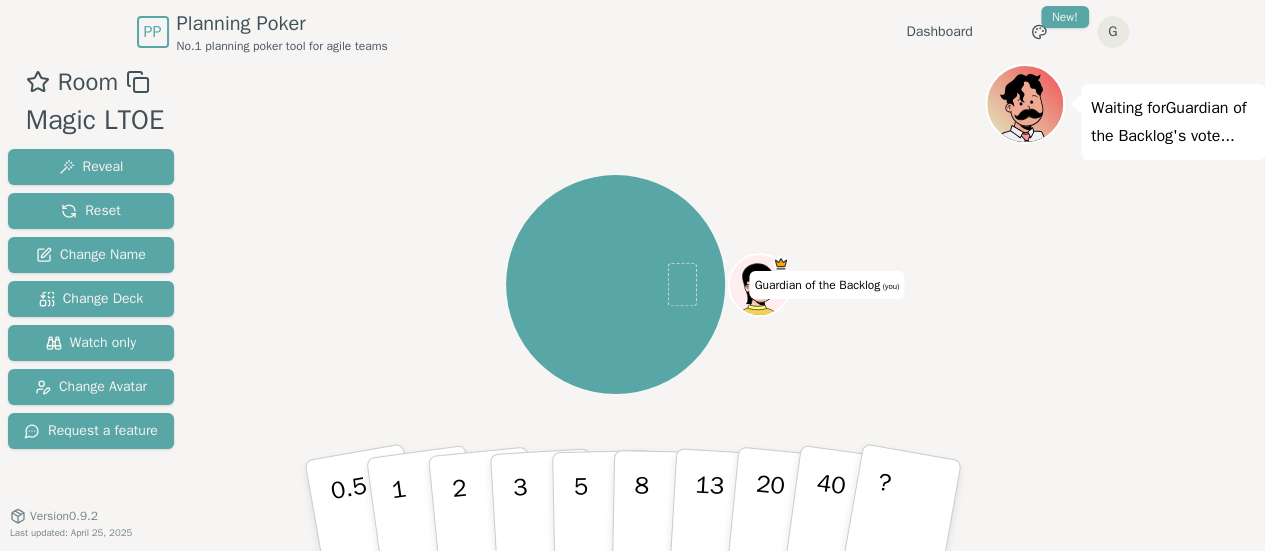 click 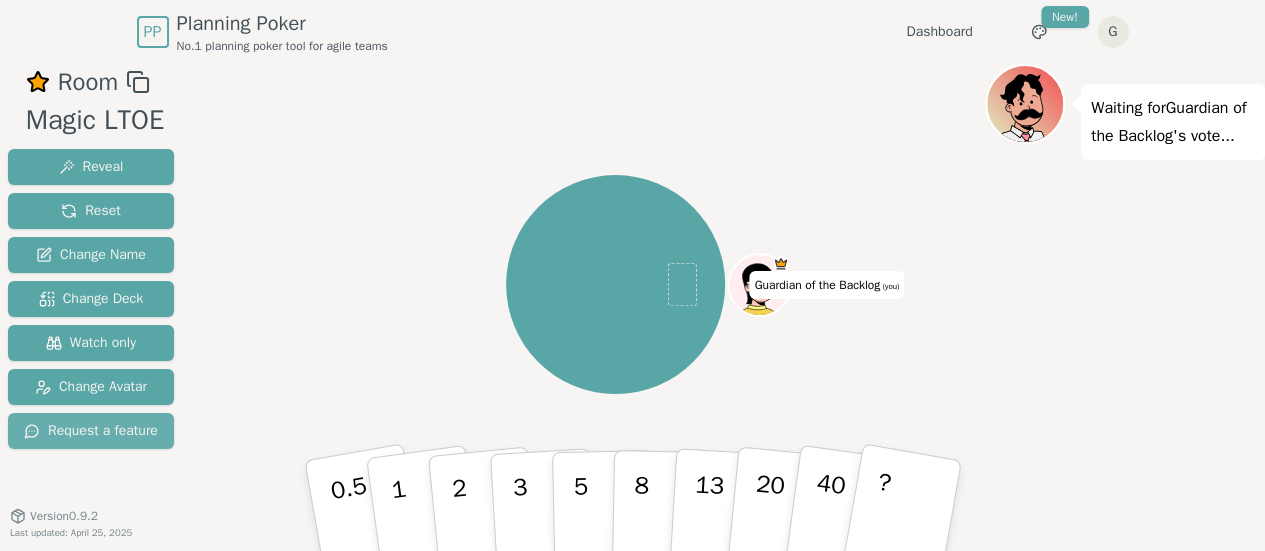 click on "Request a feature" at bounding box center [91, 431] 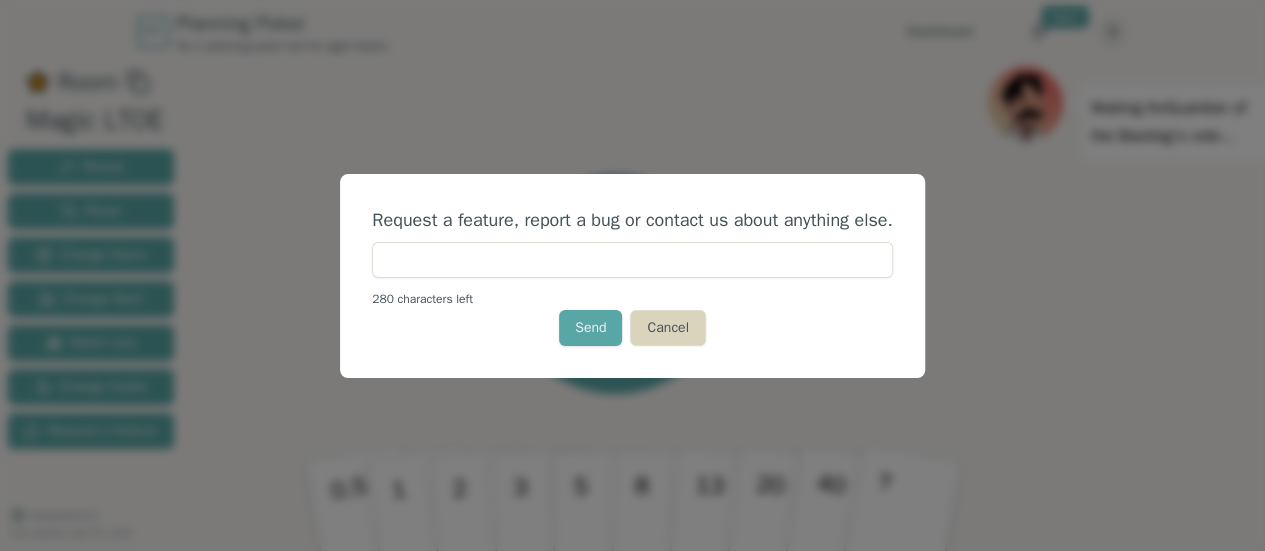 click on "Cancel" at bounding box center [667, 328] 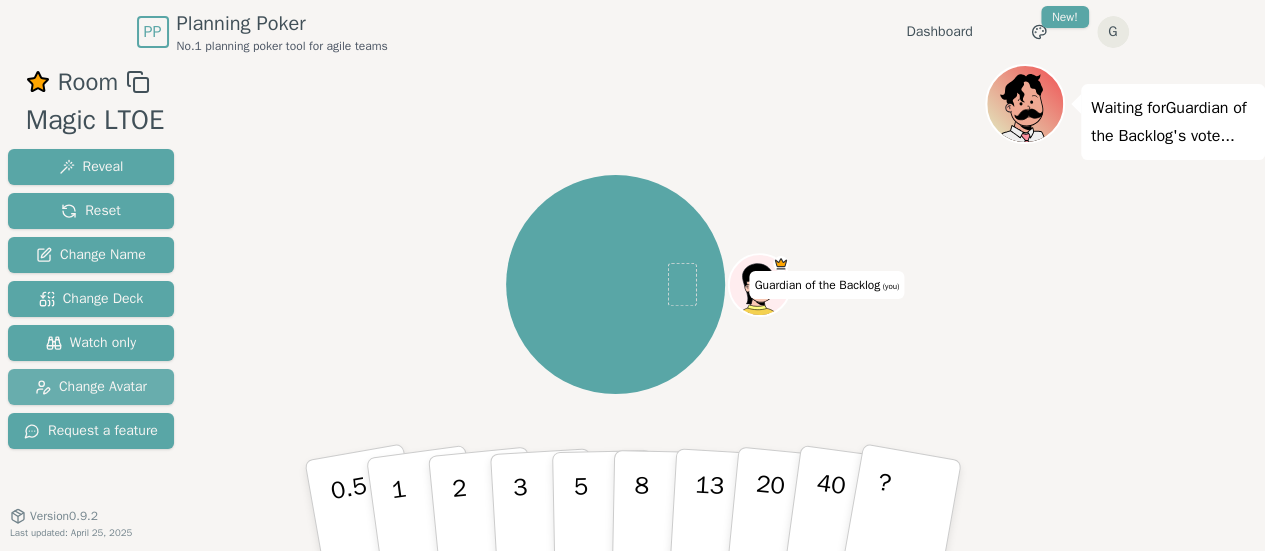 click on "Change Avatar" at bounding box center (91, 387) 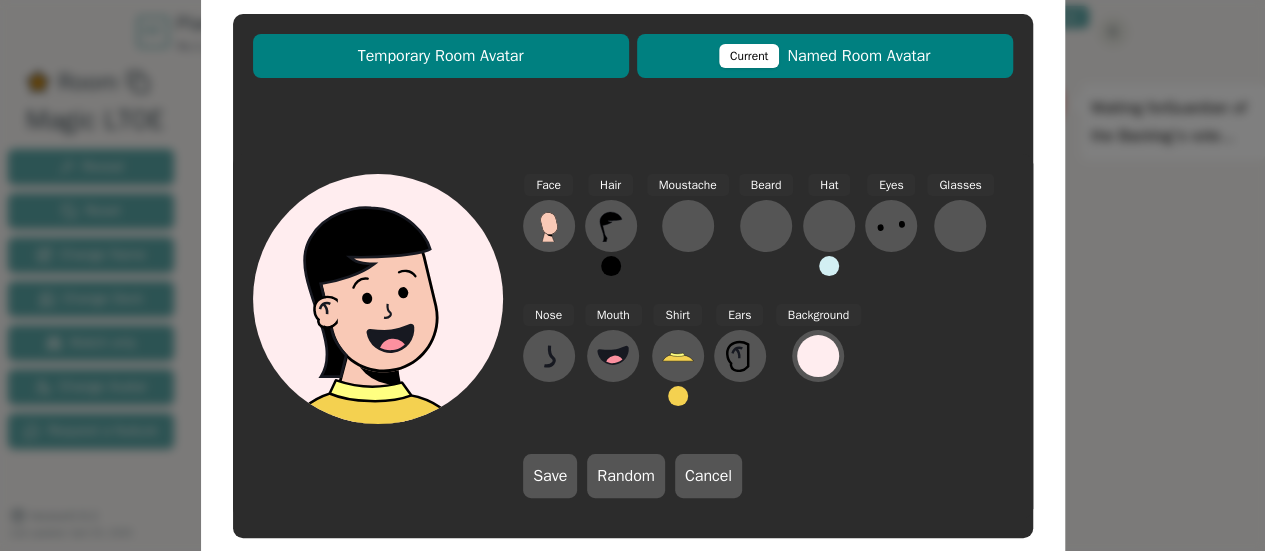 click on "Temporary Room Avatar" at bounding box center [441, 56] 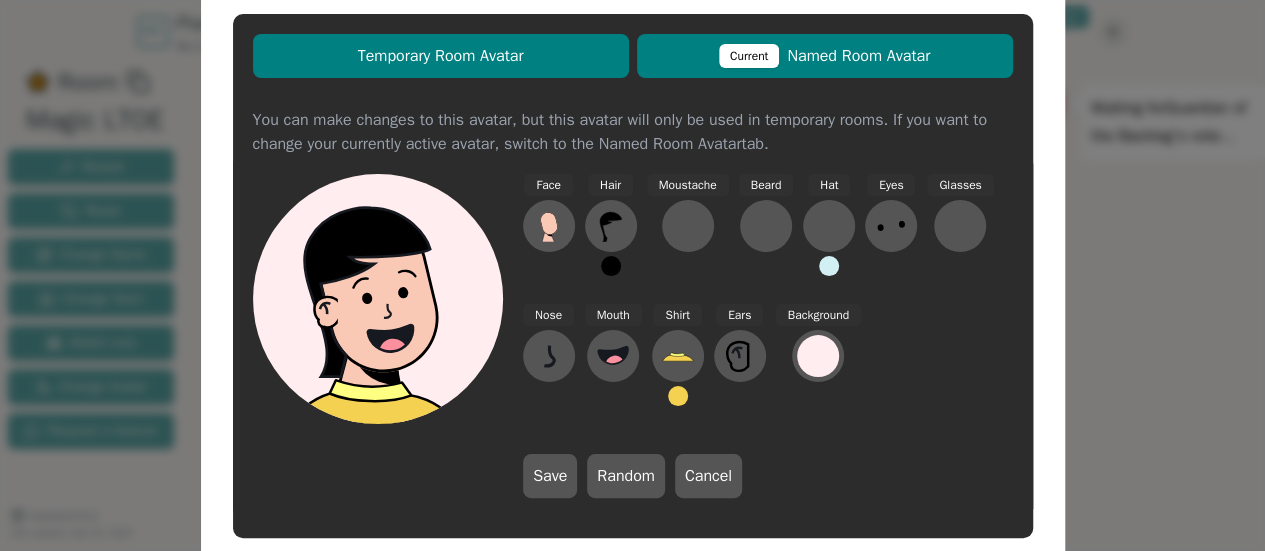 click on "Current Named Room Avatar" at bounding box center [825, 56] 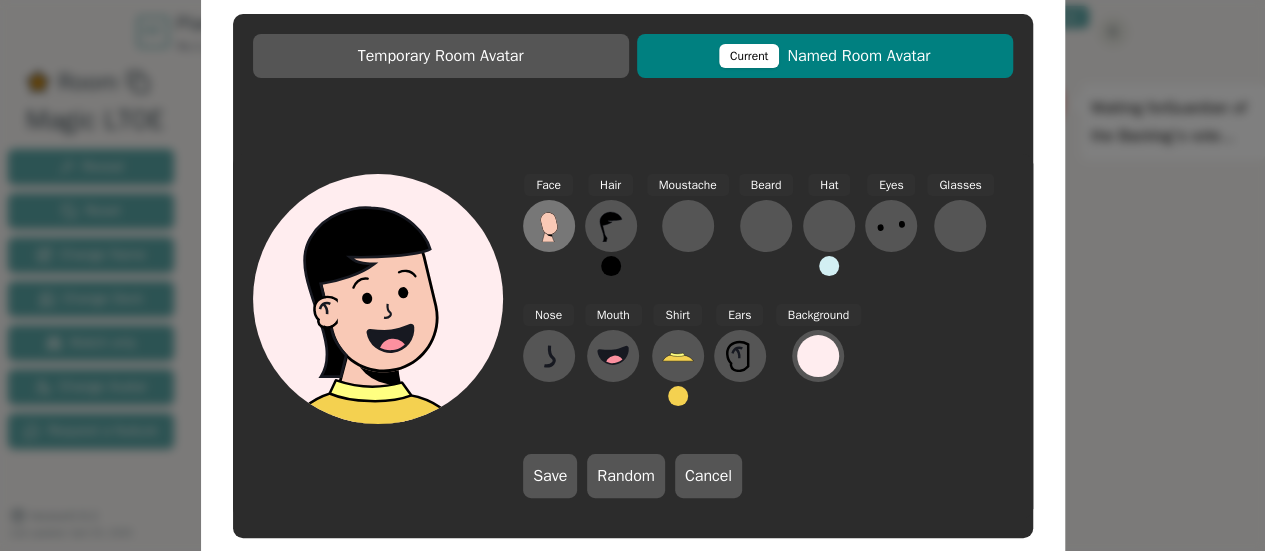 click 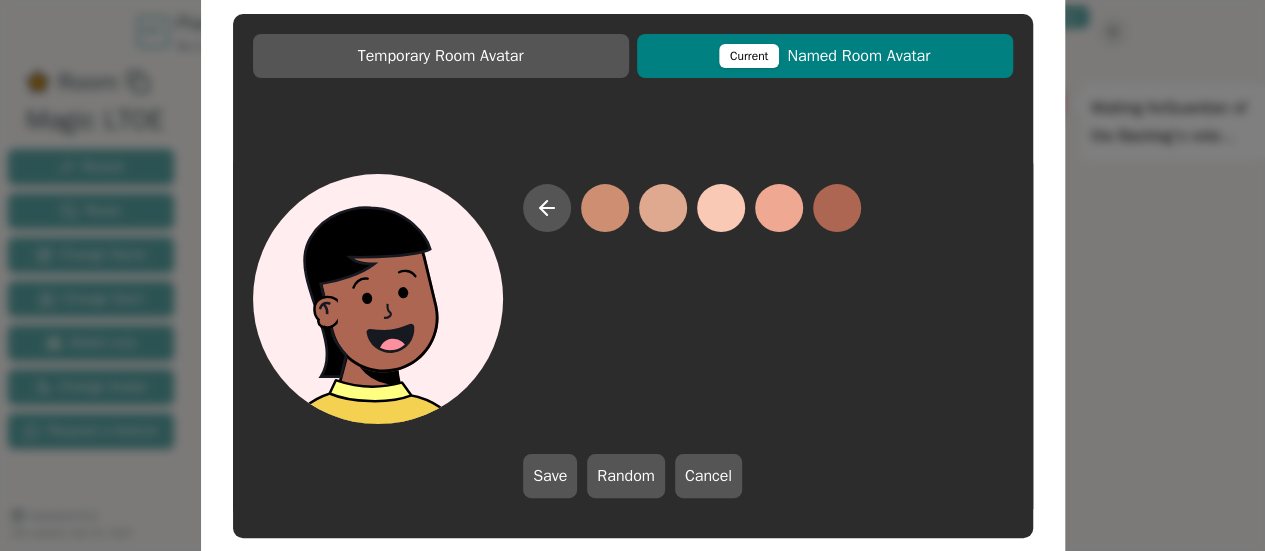 click at bounding box center (837, 208) 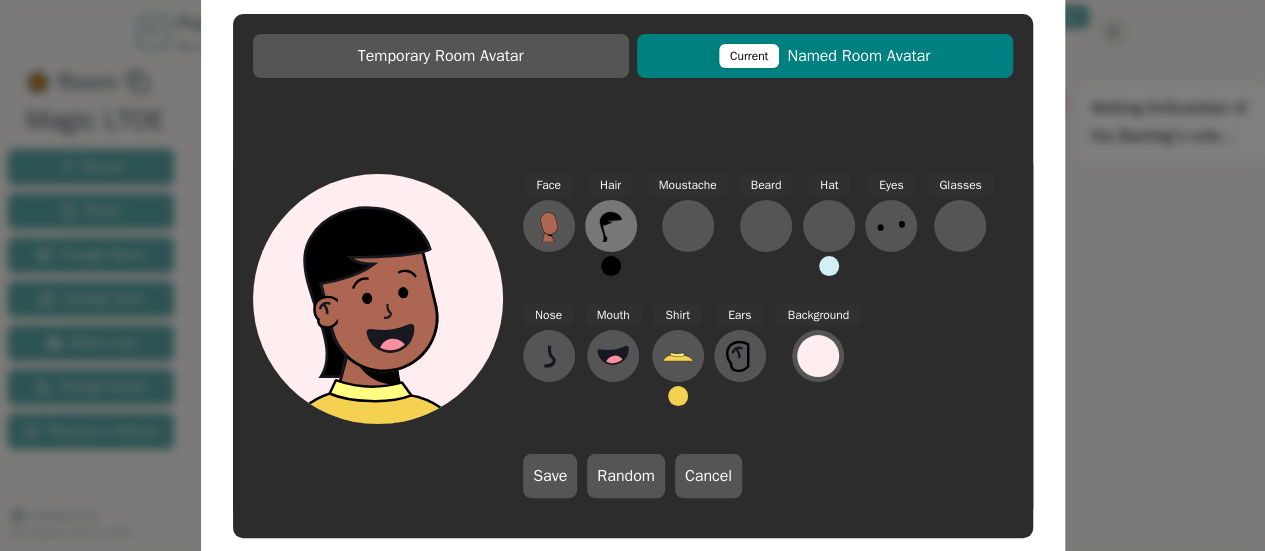 click 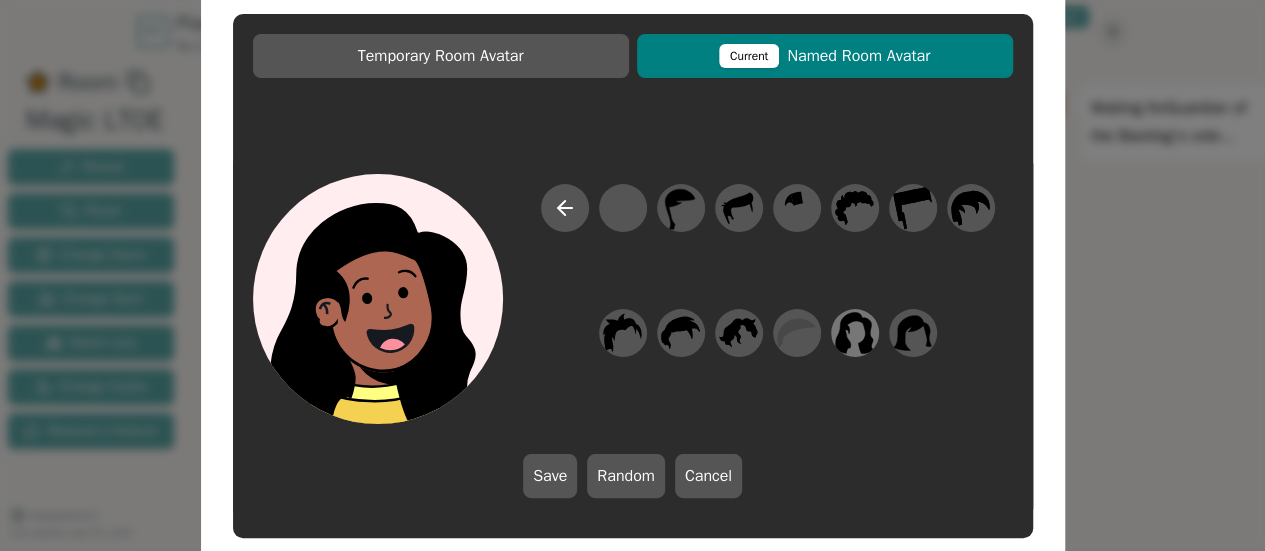 click 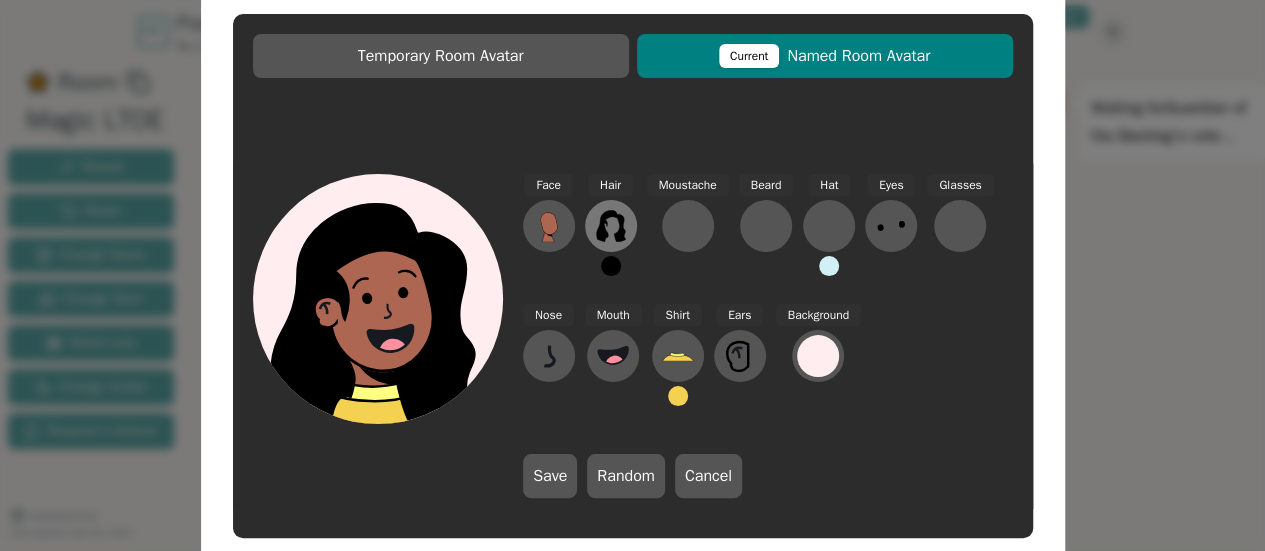click 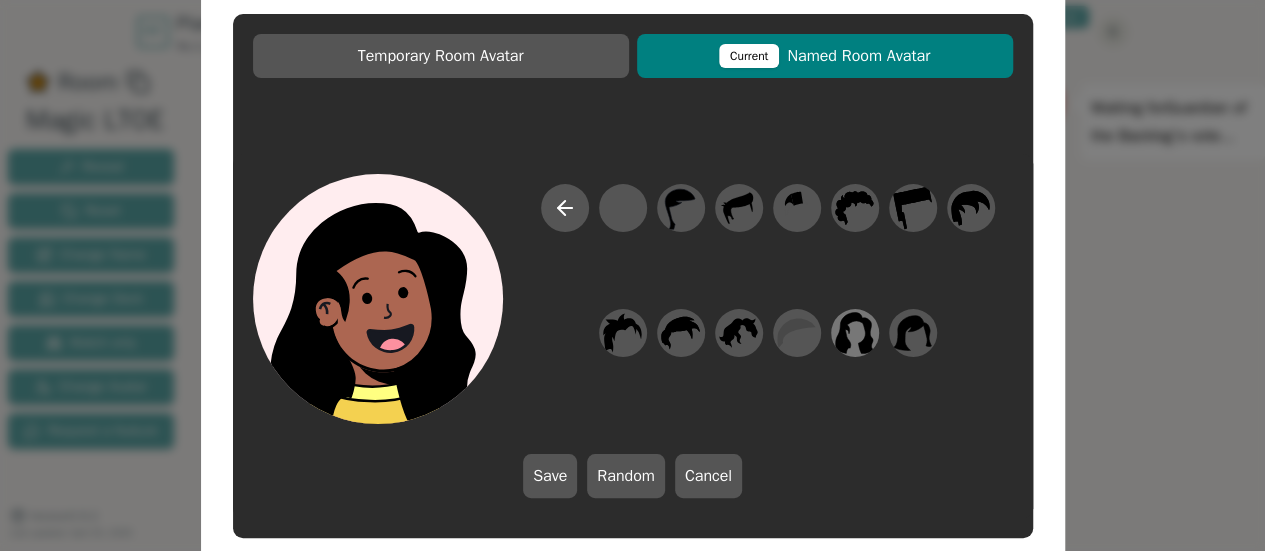 click 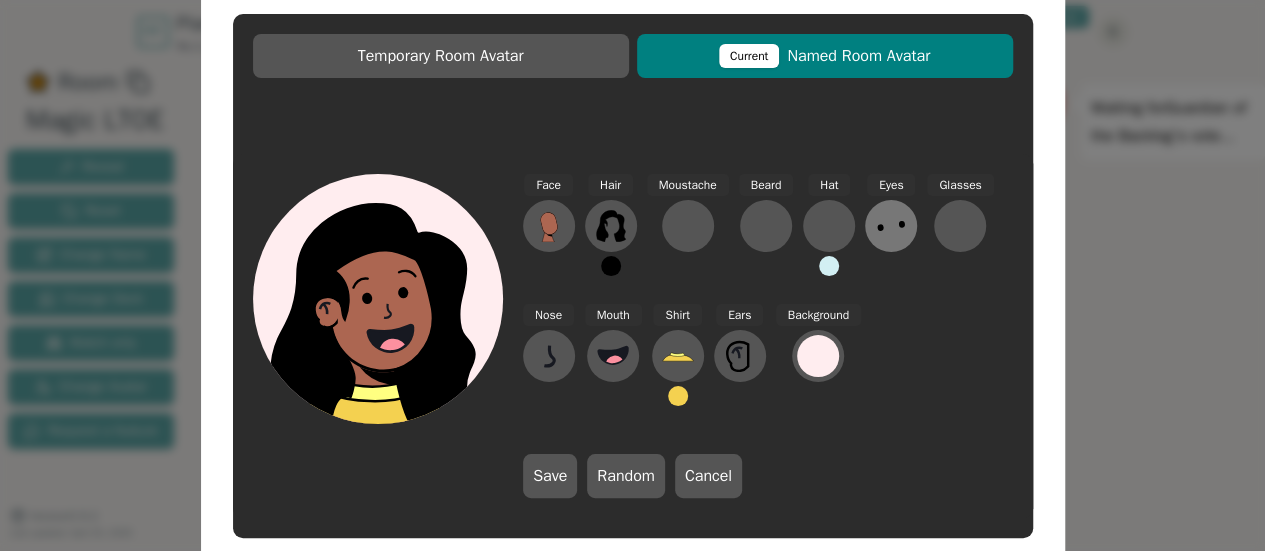 click 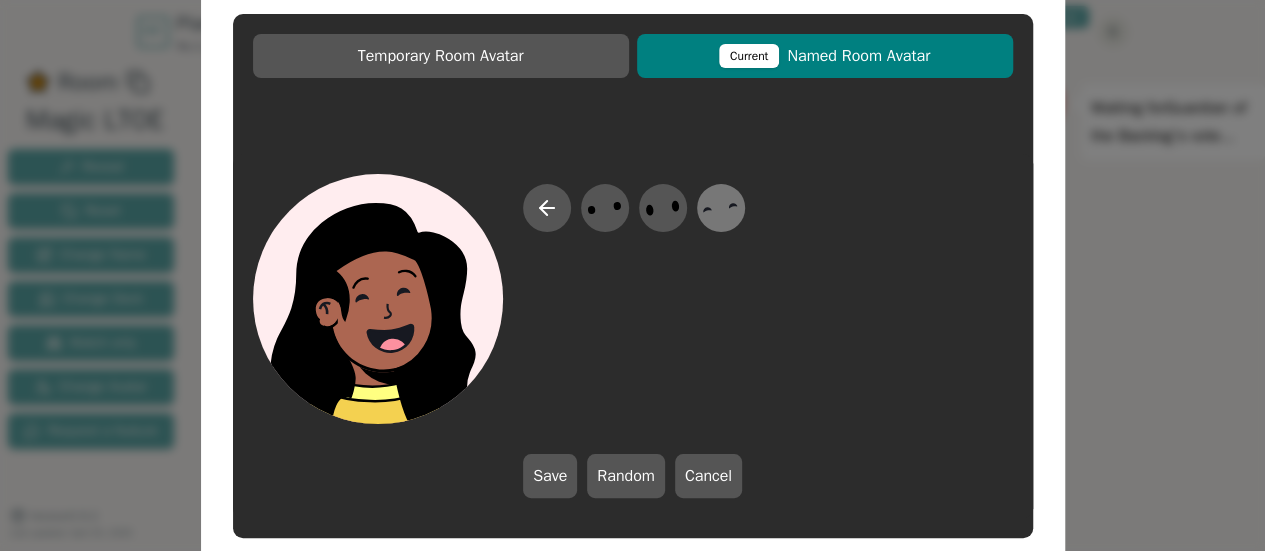 click 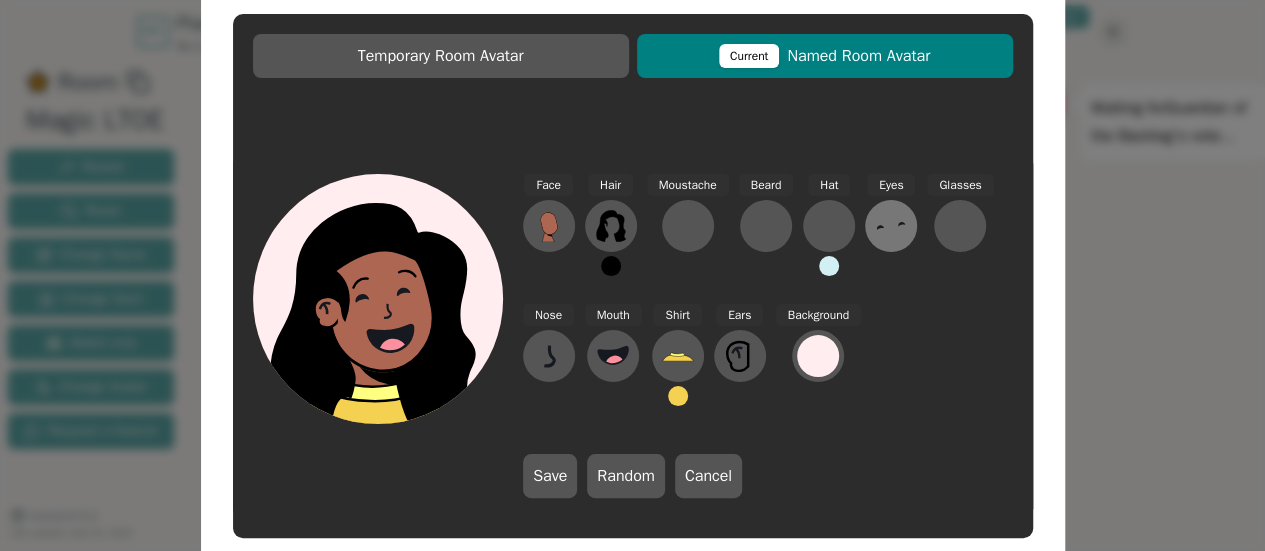 click at bounding box center (891, 226) 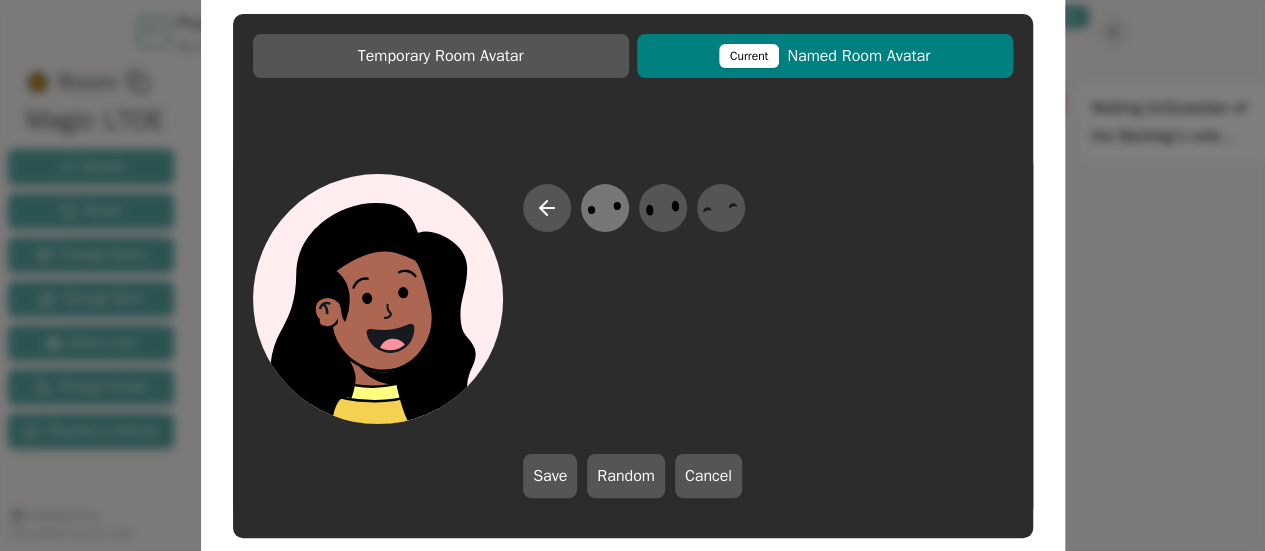 click 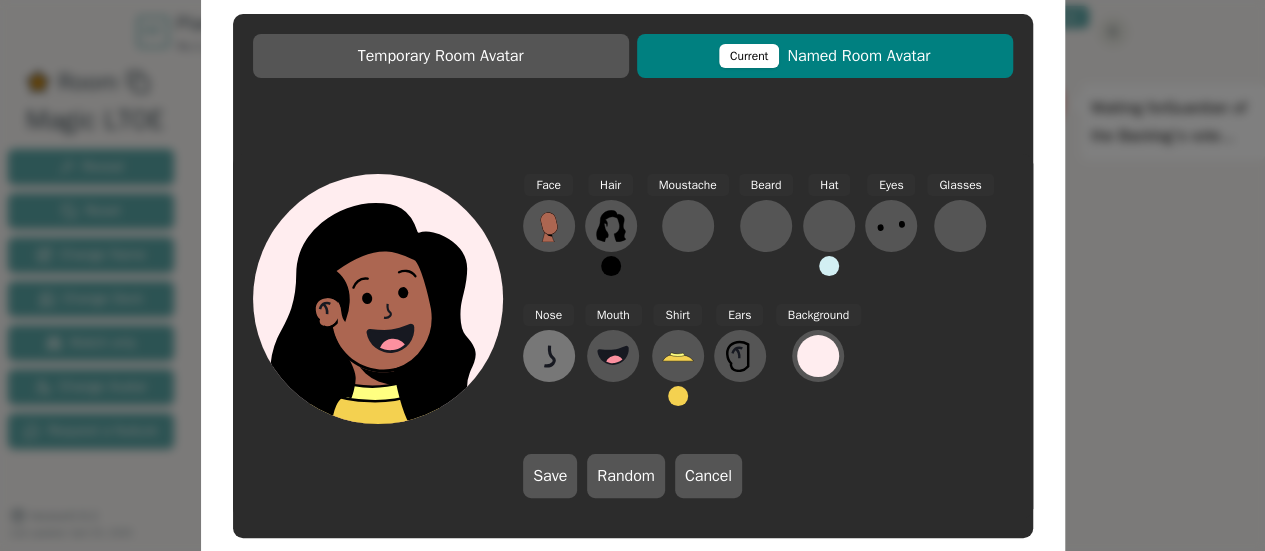 click 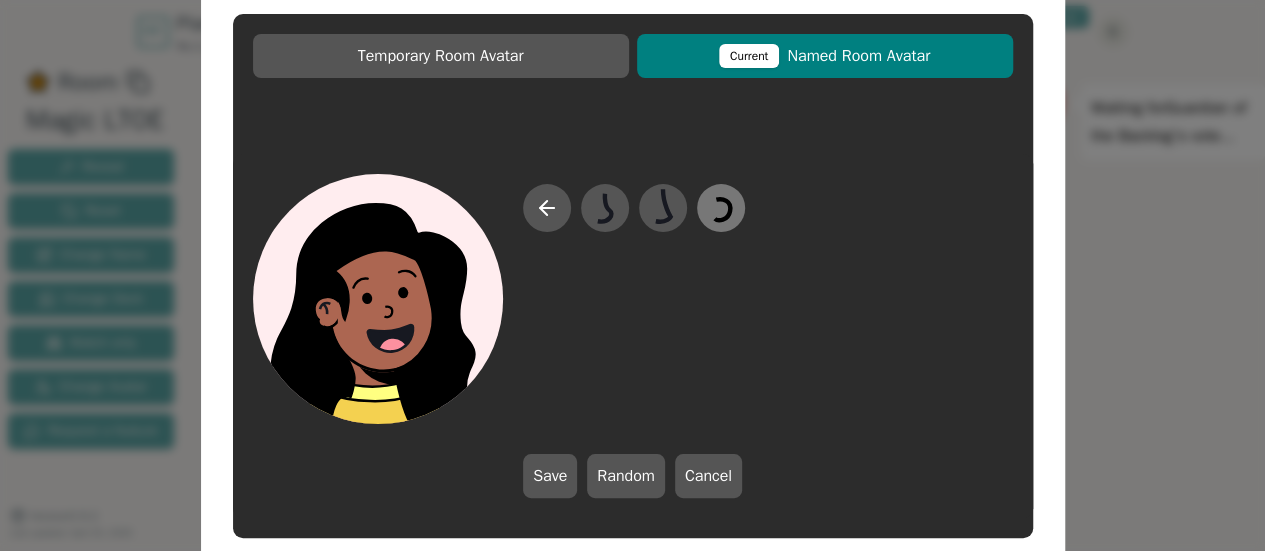 click 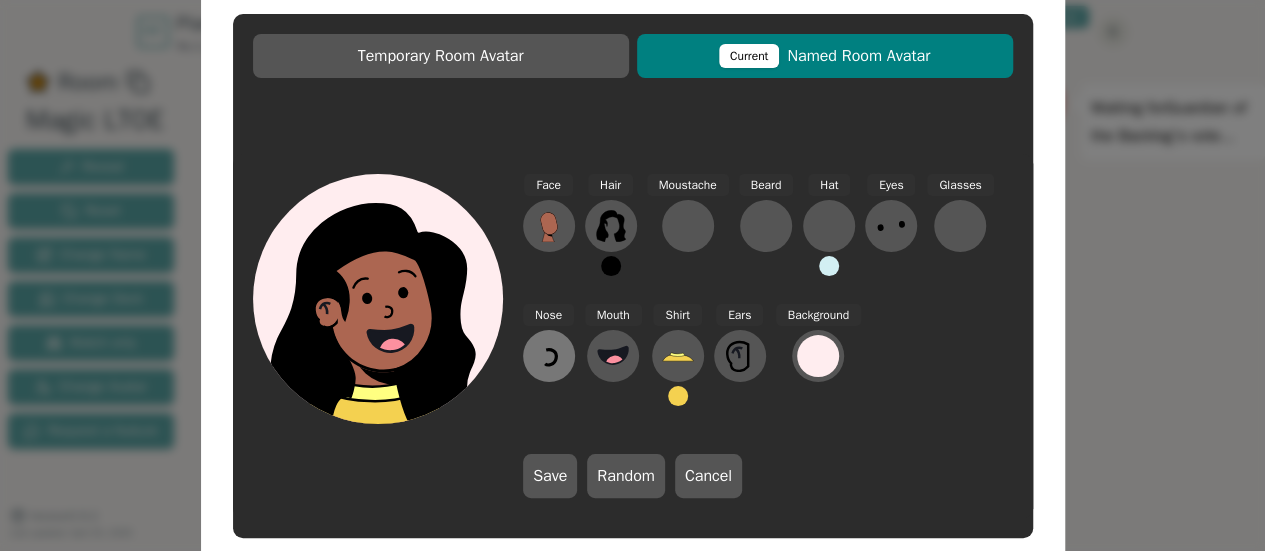 click at bounding box center [549, 356] 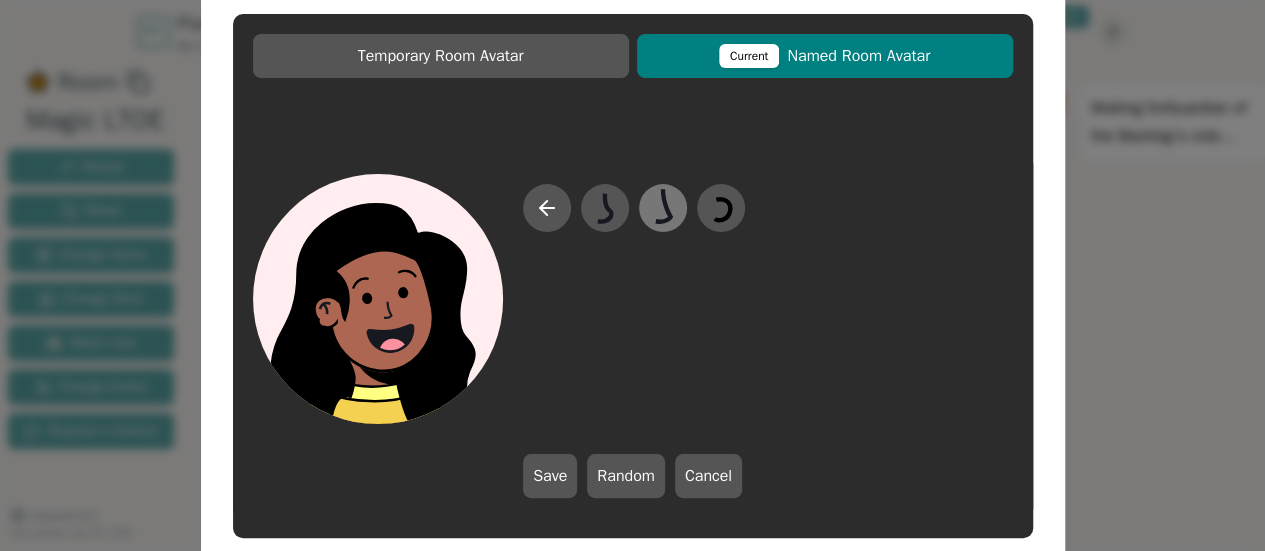 click 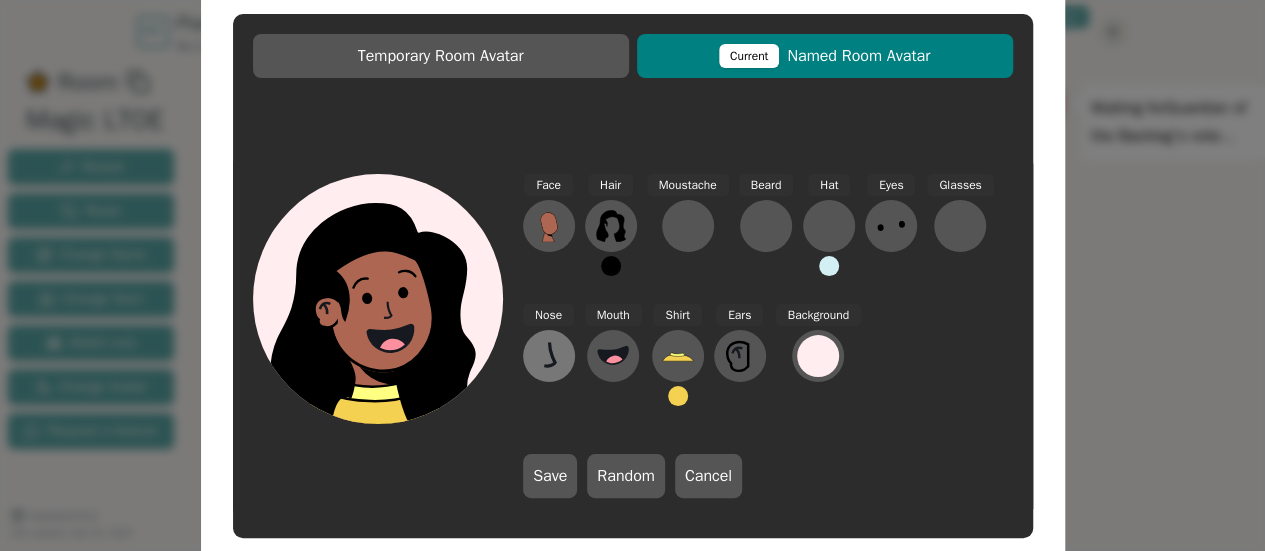 click 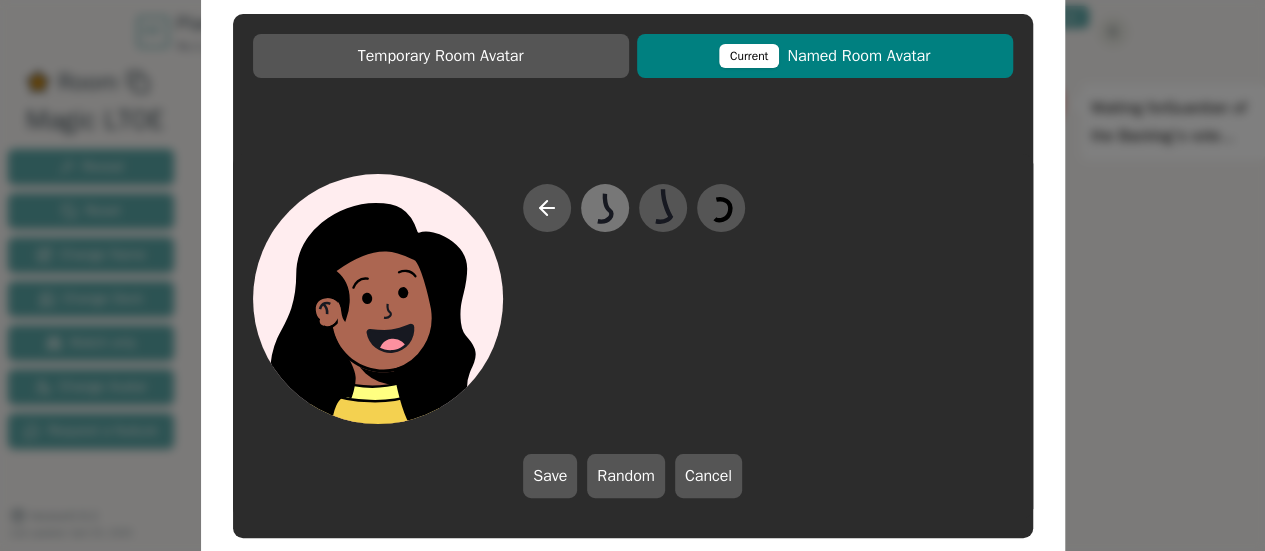 click 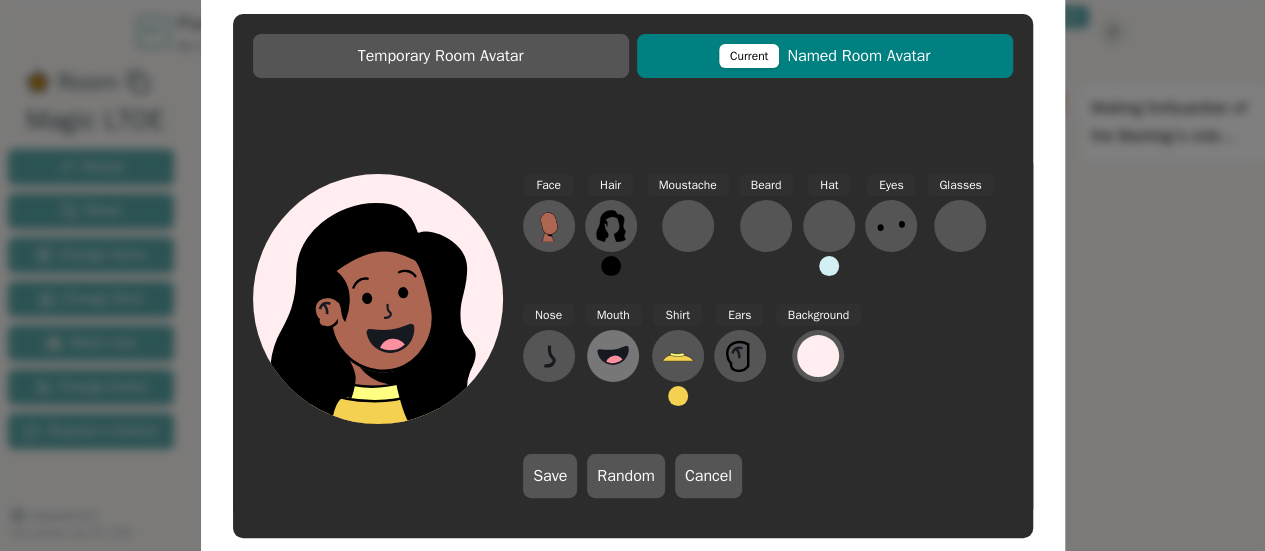 click 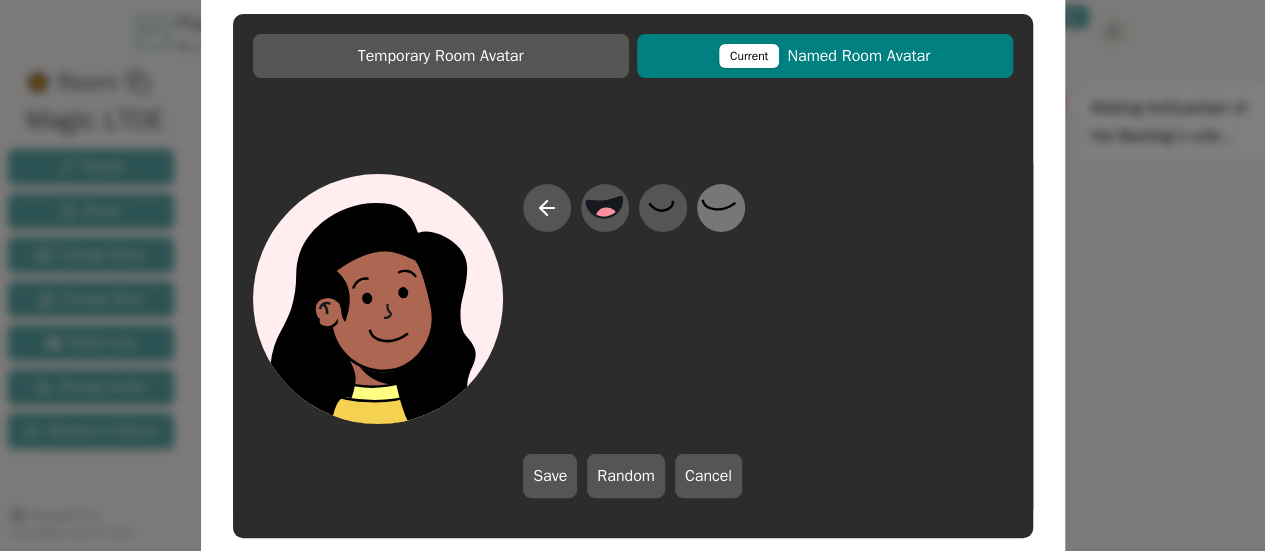 click 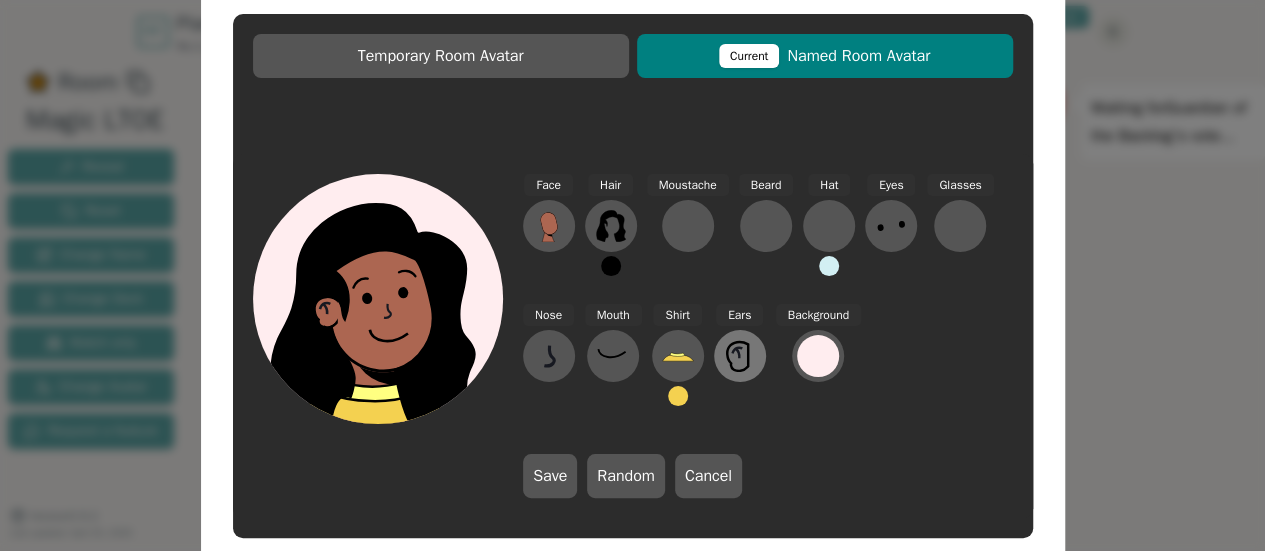 click 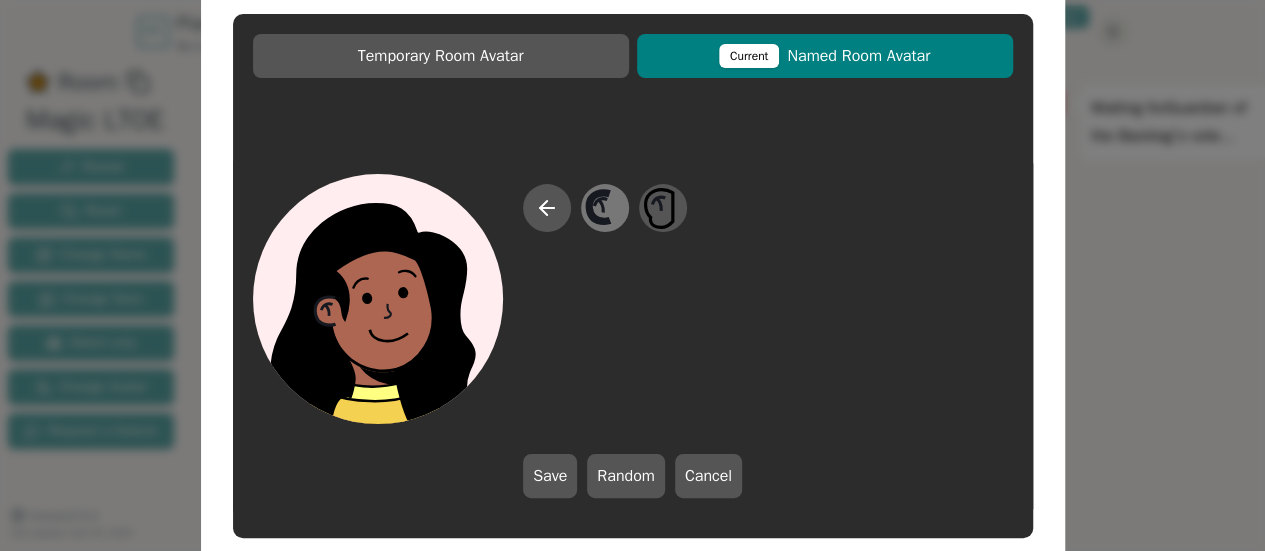 click at bounding box center [605, 208] 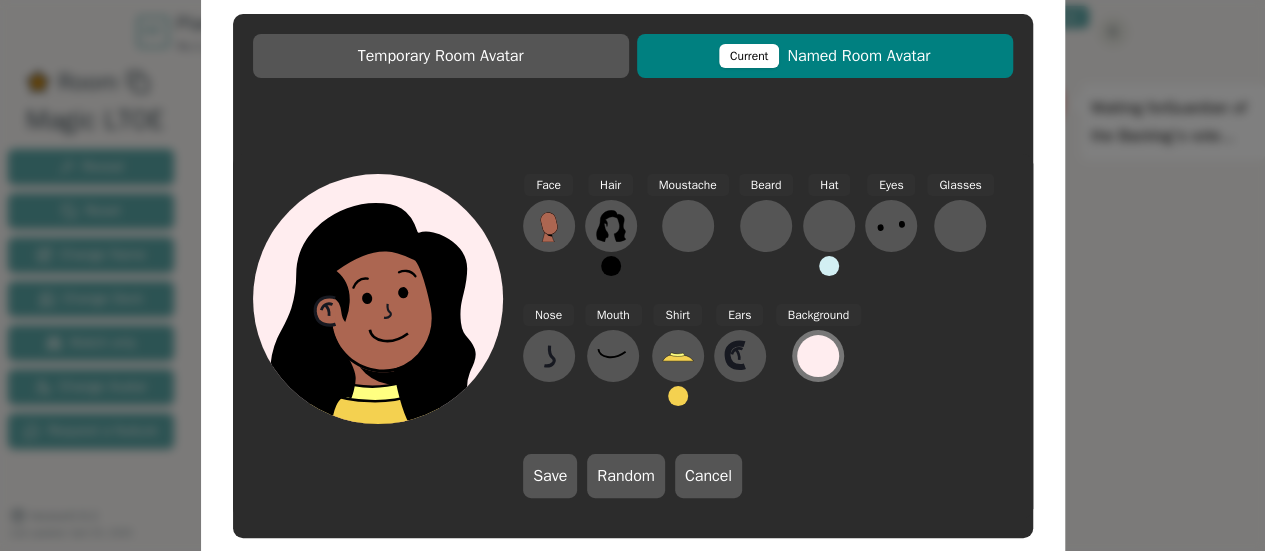 click at bounding box center (818, 356) 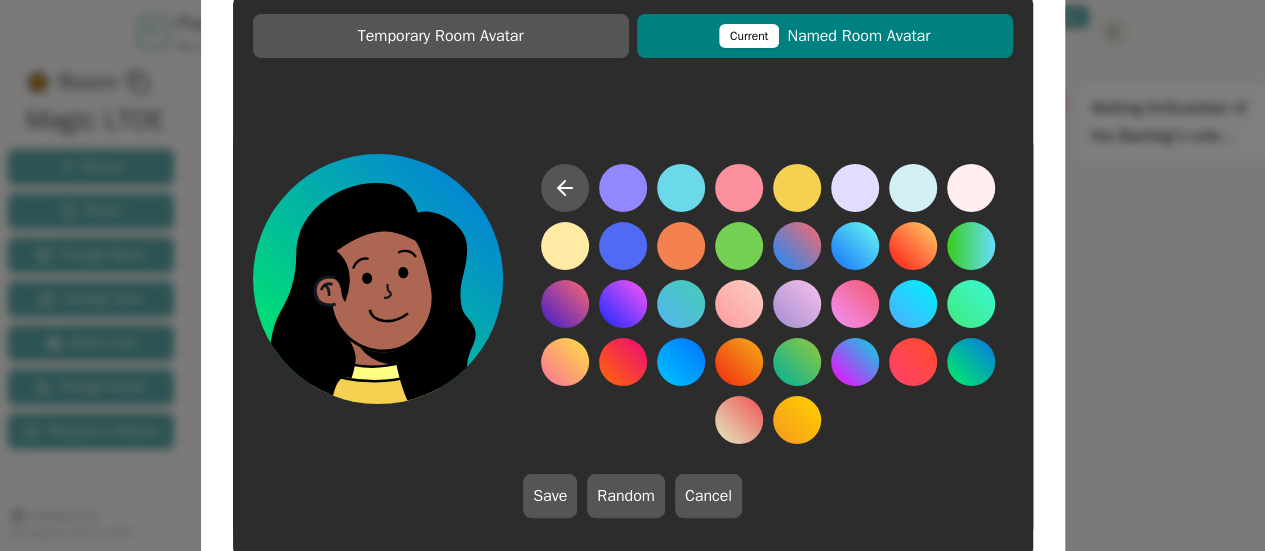 click at bounding box center [971, 362] 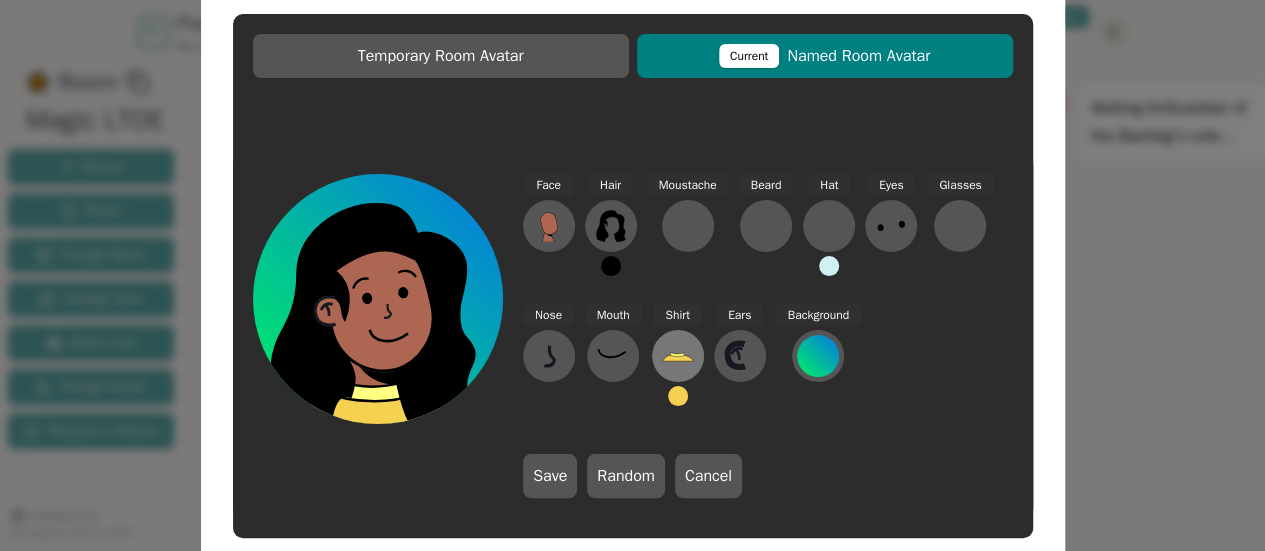 click 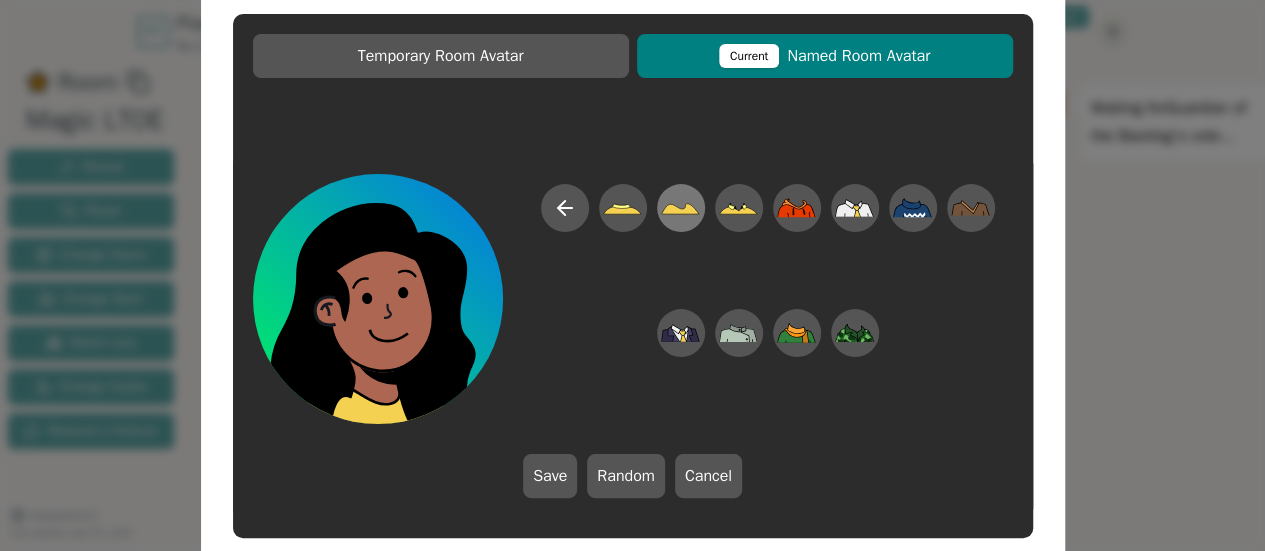 click 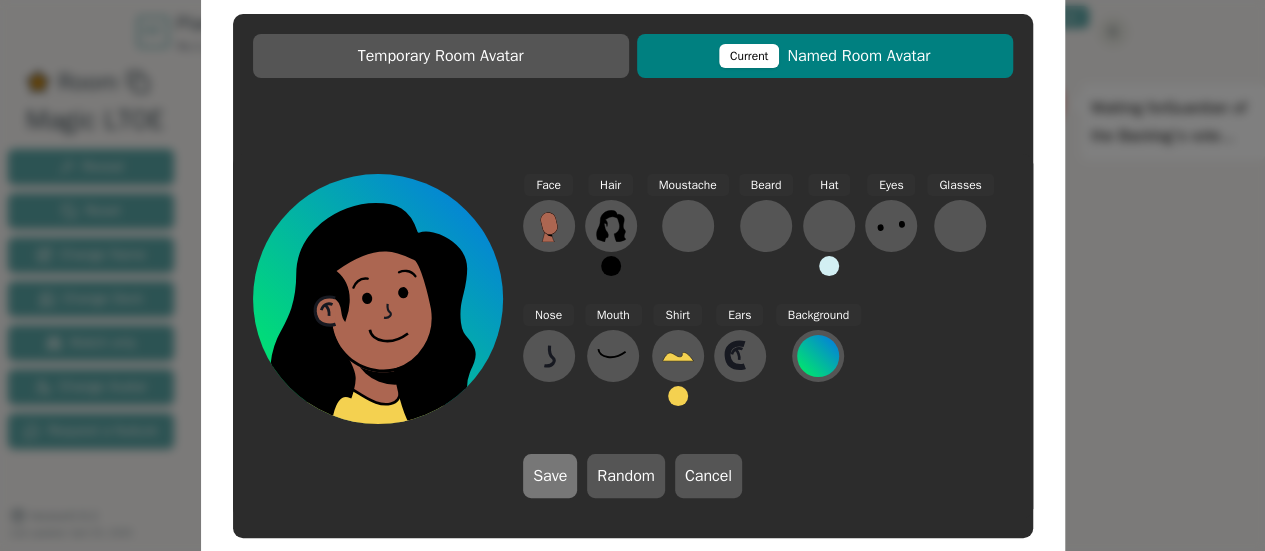 click on "Save" at bounding box center (550, 476) 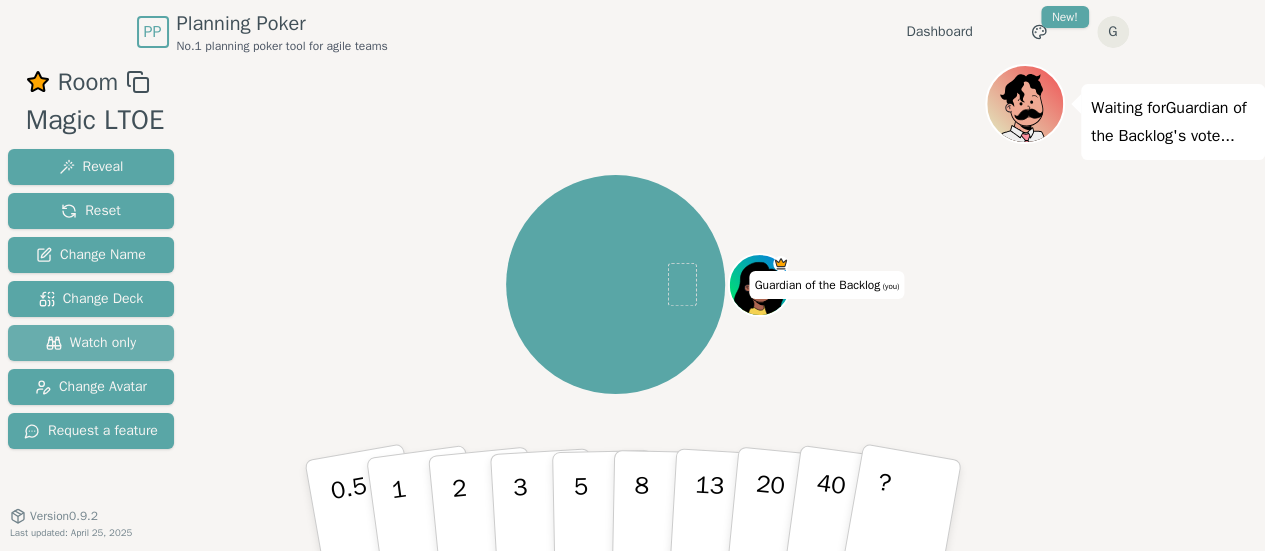 click on "Watch only" at bounding box center (91, 343) 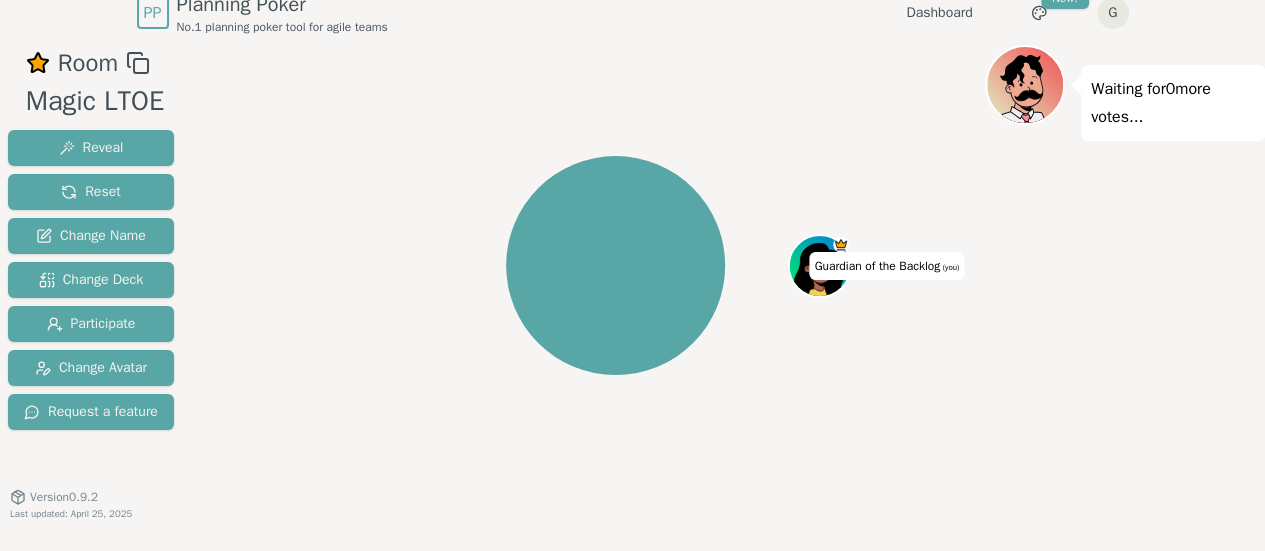 scroll, scrollTop: 0, scrollLeft: 0, axis: both 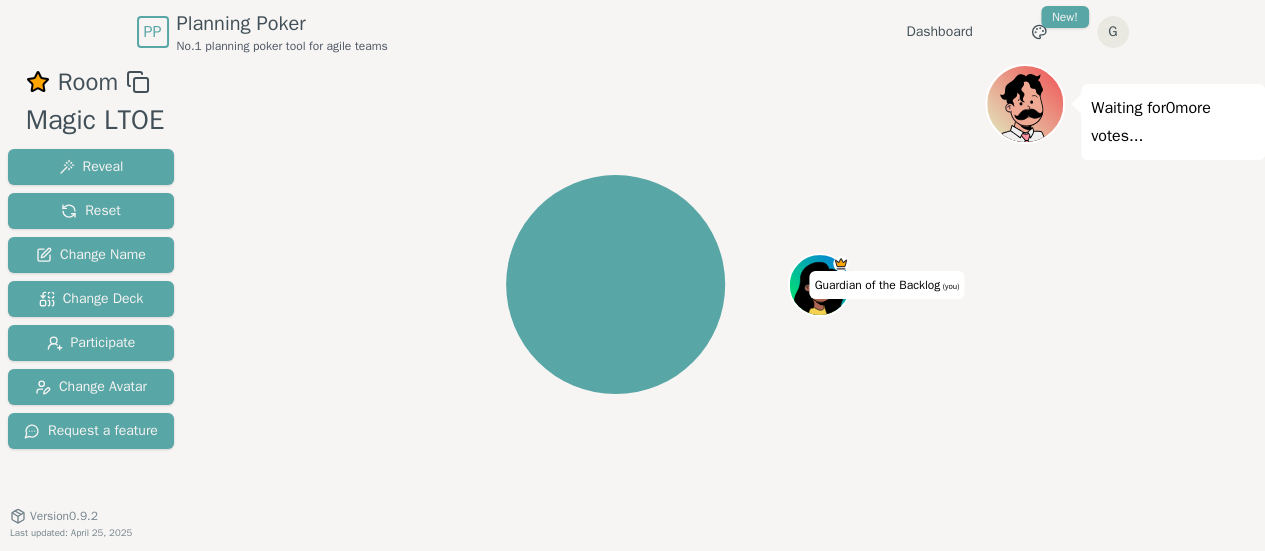 click on "PP Planning Poker No.1 planning poker tool for agile teams Dashboard Toggle theme New! G Menu" at bounding box center (633, 32) 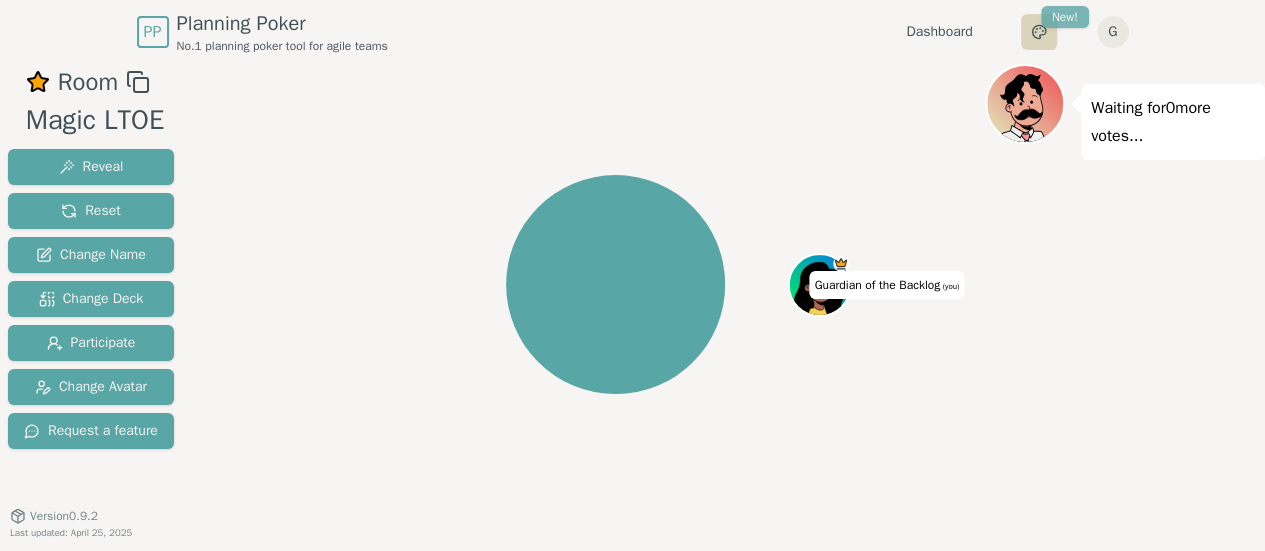 click on "PP Planning Poker No.1 planning poker tool for agile teams Dashboard Toggle theme New! G Menu Room Magic LTOE Reveal Reset Change Name Change Deck Participate Change Avatar Request a feature Guardian of the Backlog   (you)   Waiting for  0  more votes... 0.5 1 2 3 5 8 13 20 40 ? Version  0.9.2 Last updated:   April 25, 2025 2025.30.18" at bounding box center (632, 307) 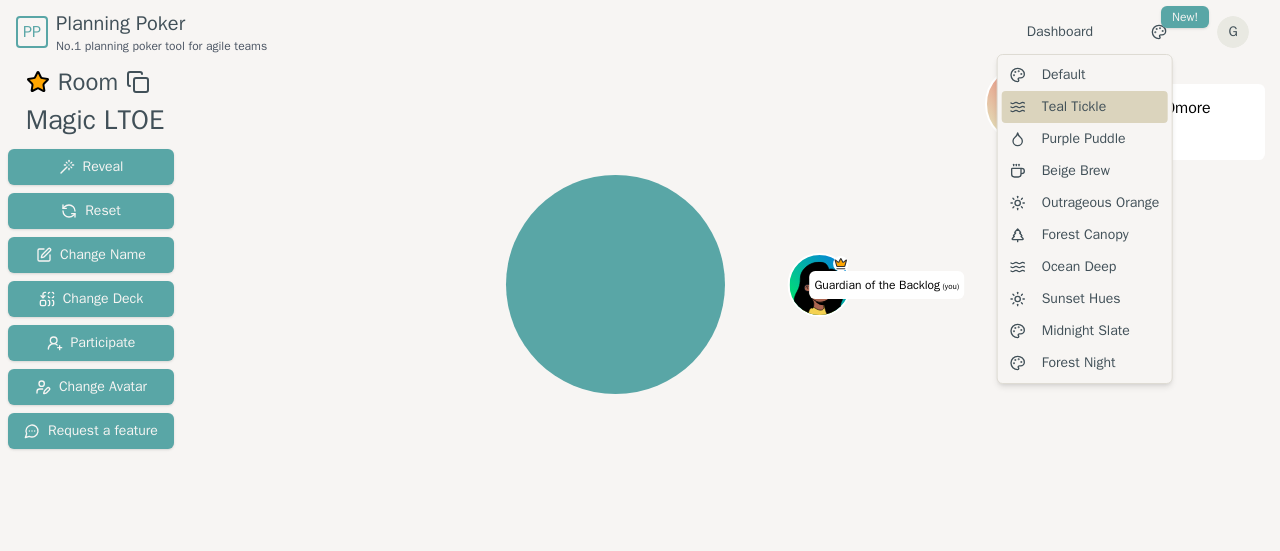 click on "Teal Tickle" at bounding box center [1074, 107] 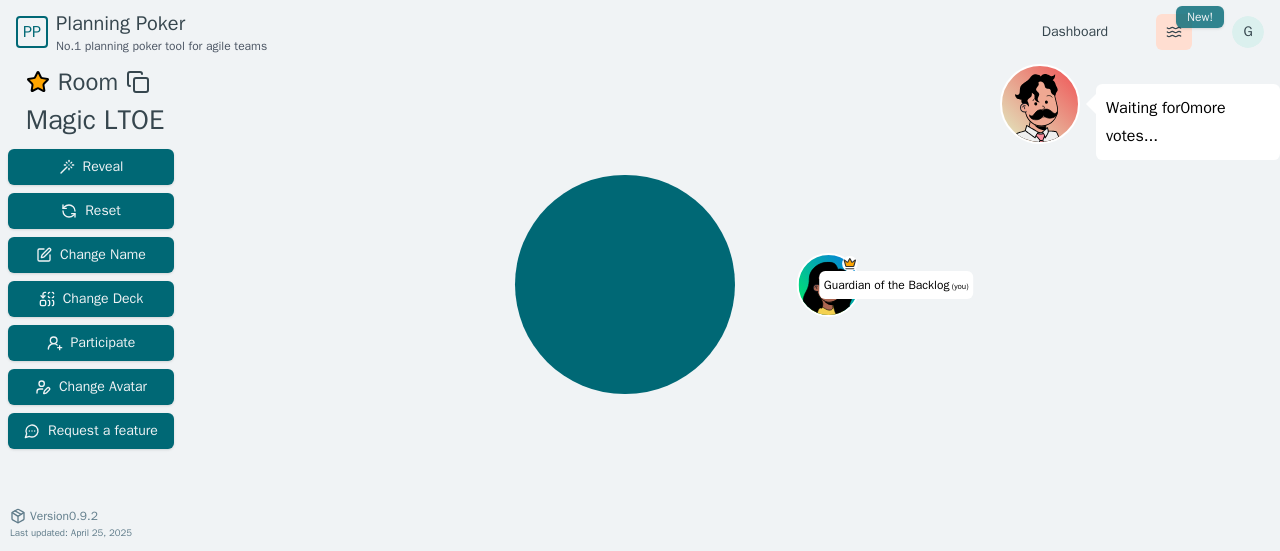 click on "PP Planning Poker No.1 planning poker tool for agile teams Dashboard Toggle theme New! G Menu Room Magic LTOE Reveal Reset Change Name Change Deck Participate Change Avatar Request a feature Guardian of the Backlog   (you)   Waiting for  0  more votes... 0.5 1 2 3 5 8 13 20 40 ? Version  0.9.2 Last updated:   April 25, 2025 2025.30.18" at bounding box center [640, 307] 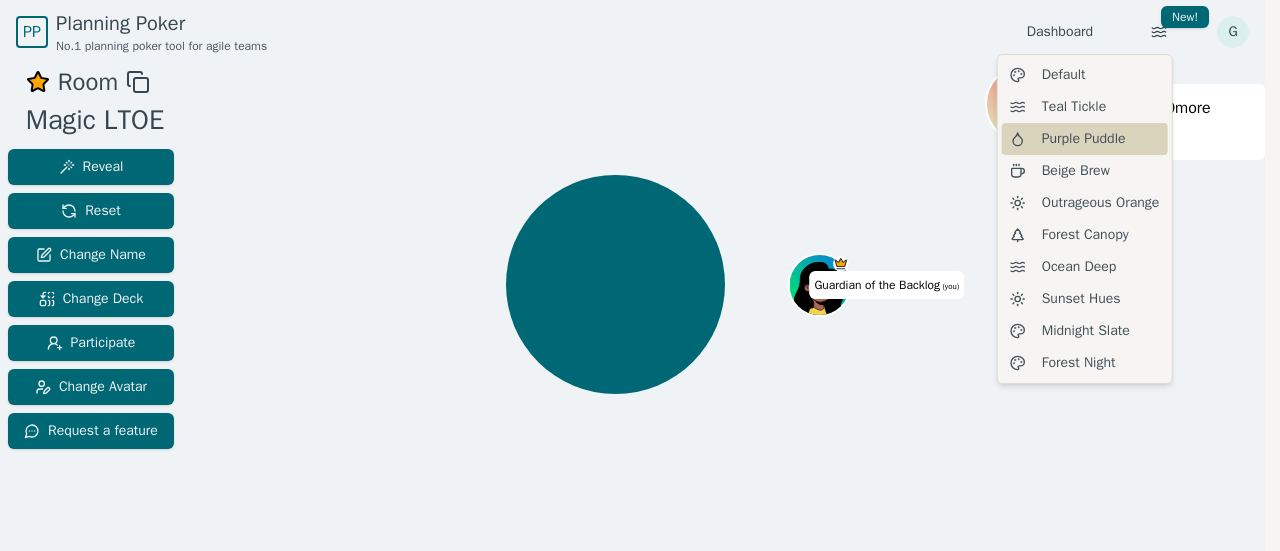click on "Purple Puddle" at bounding box center (1084, 139) 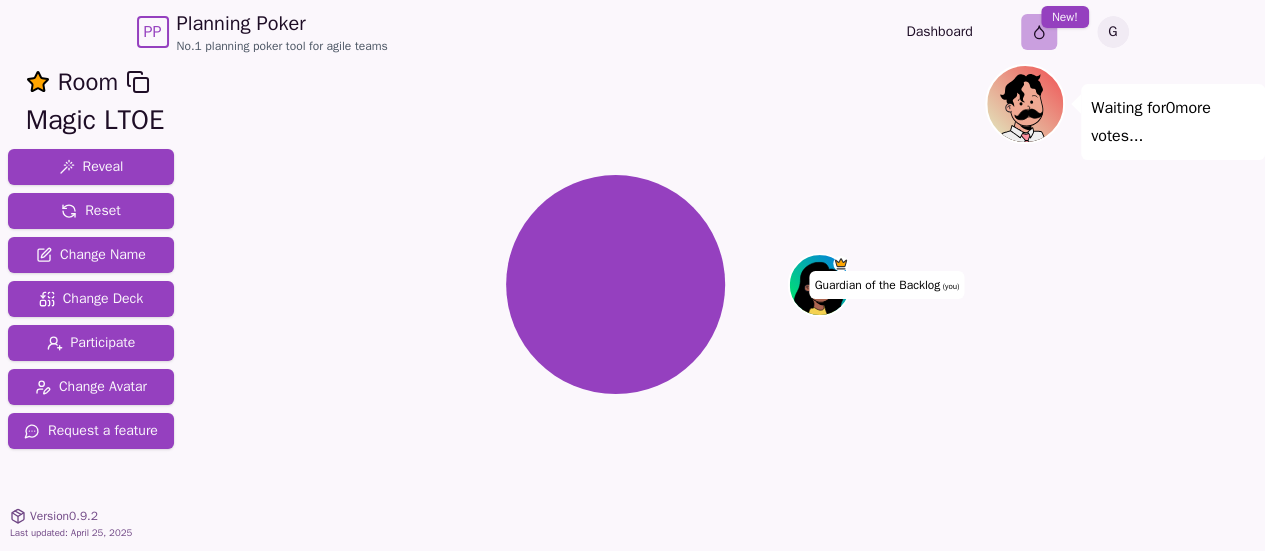 click on "PP Planning Poker No.1 planning poker tool for agile teams Dashboard Toggle theme New! G Menu Room Magic LTOE Reveal Reset Change Name Change Deck Participate Change Avatar Request a feature Guardian of the Backlog   (you)   Waiting for  0  more votes... 0.5 1 2 3 5 8 13 20 40 ? Version  0.9.2 Last updated:   April 25, 2025 2025.30.18" at bounding box center [632, 307] 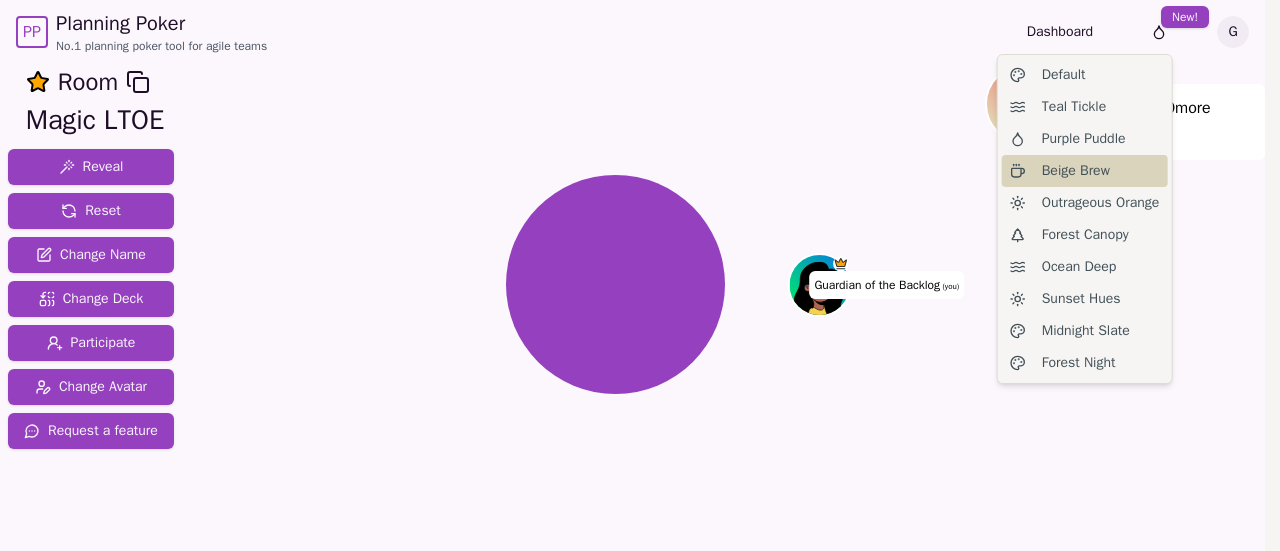 click on "Beige Brew" at bounding box center [1076, 171] 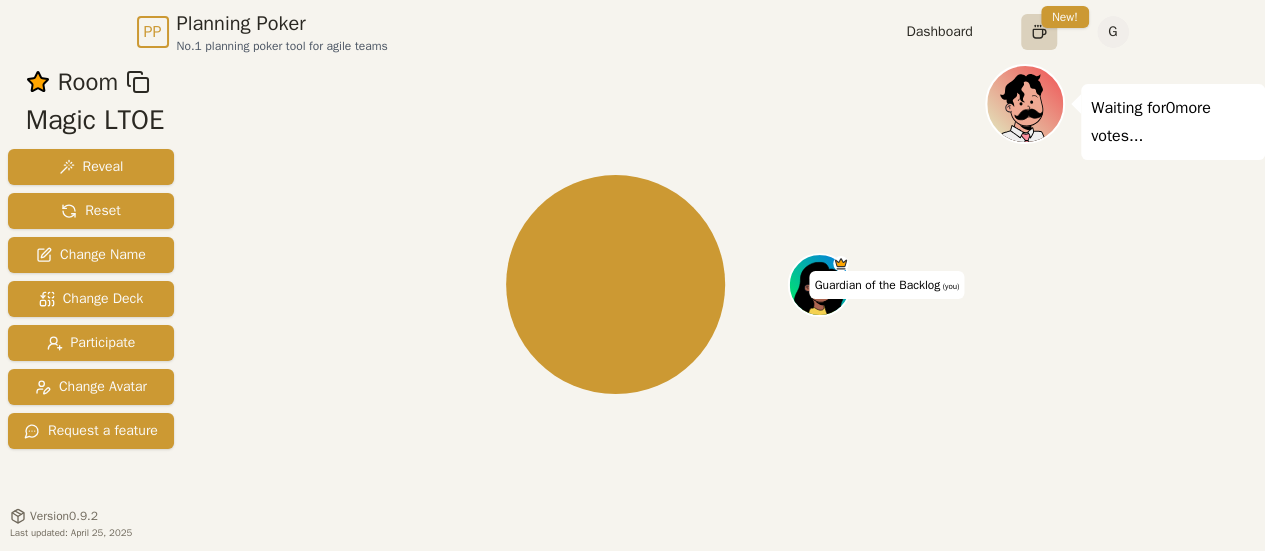 click on "PP Planning Poker No.1 planning poker tool for agile teams Dashboard Toggle theme New! G Menu Room Magic LTOE Reveal Reset Change Name Change Deck Participate Change Avatar Request a feature Guardian of the Backlog   (you)   Waiting for  0  more votes... 0.5 1 2 3 5 8 13 20 40 ? Version  0.9.2 Last updated:   April 25, 2025 2025.30.18" at bounding box center (632, 307) 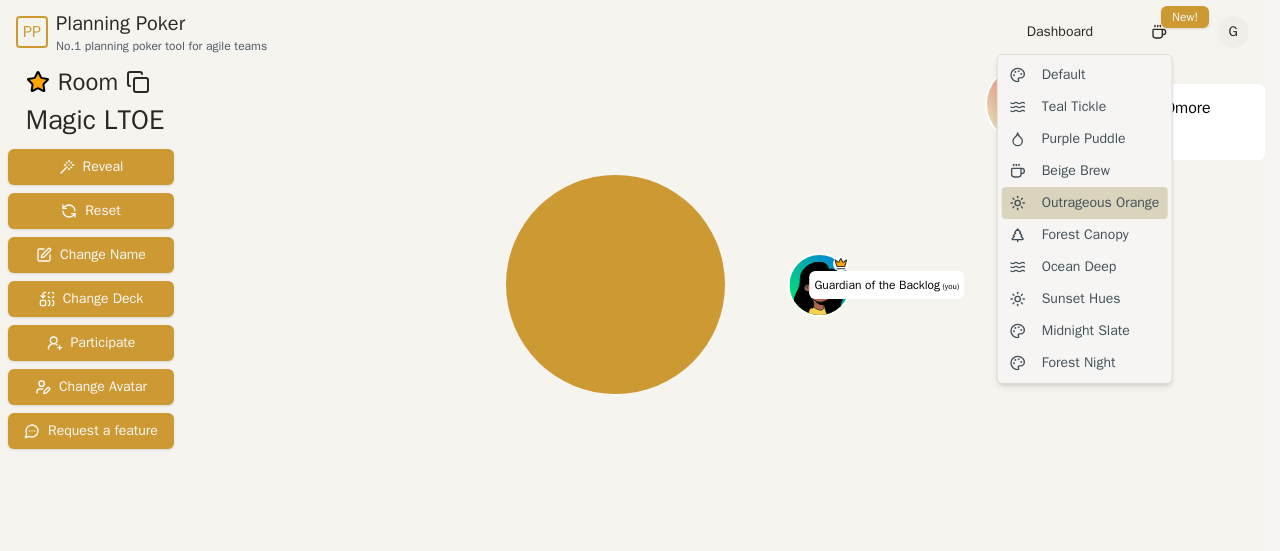 click on "Outrageous Orange" at bounding box center [1101, 203] 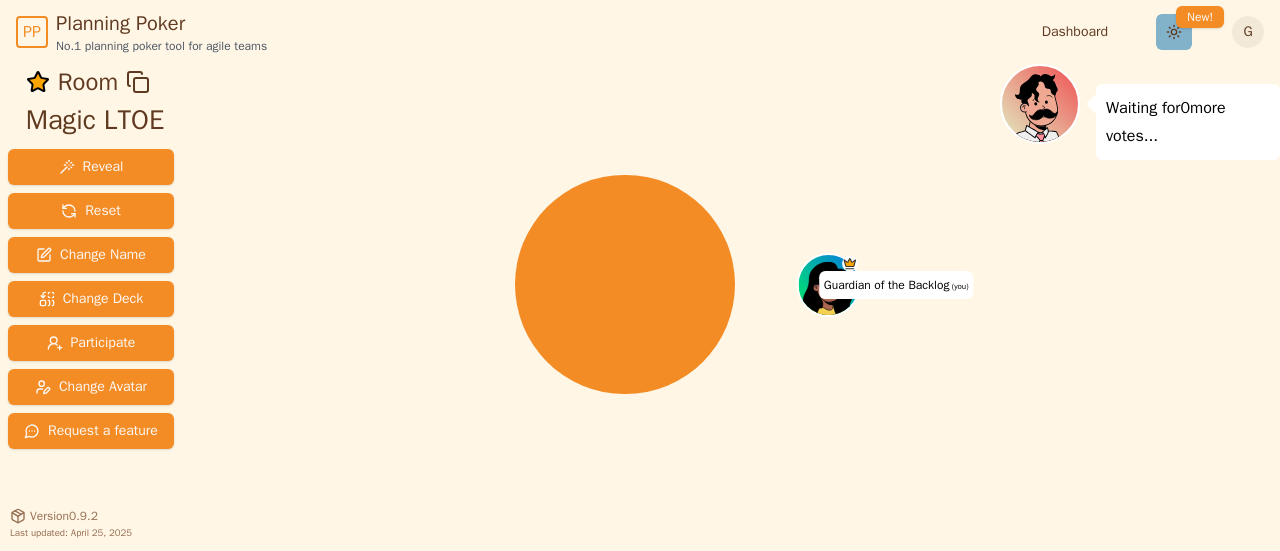 click on "PP Planning Poker No.1 planning poker tool for agile teams Dashboard Toggle theme New! G Menu Room Magic LTOE Reveal Reset Change Name Change Deck Participate Change Avatar Request a feature Guardian of the Backlog   (you)   Waiting for  0  more votes... 0.5 1 2 3 5 8 13 20 40 ? Version  0.9.2 Last updated:   April 25, 2025 2025.30.18" at bounding box center (640, 307) 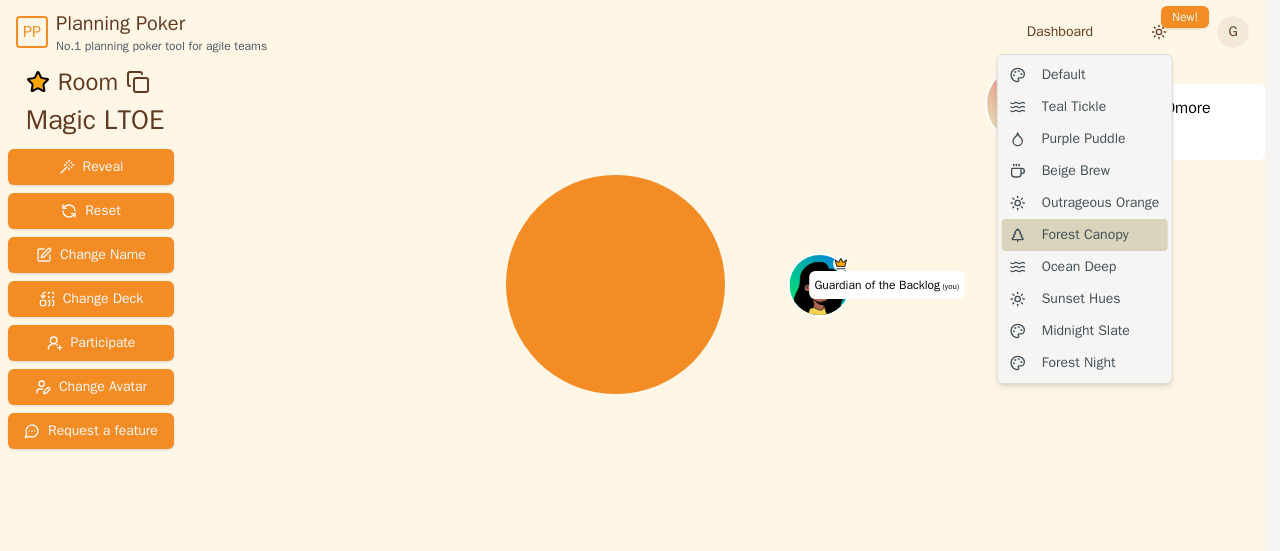 click on "Forest Canopy" at bounding box center (1085, 235) 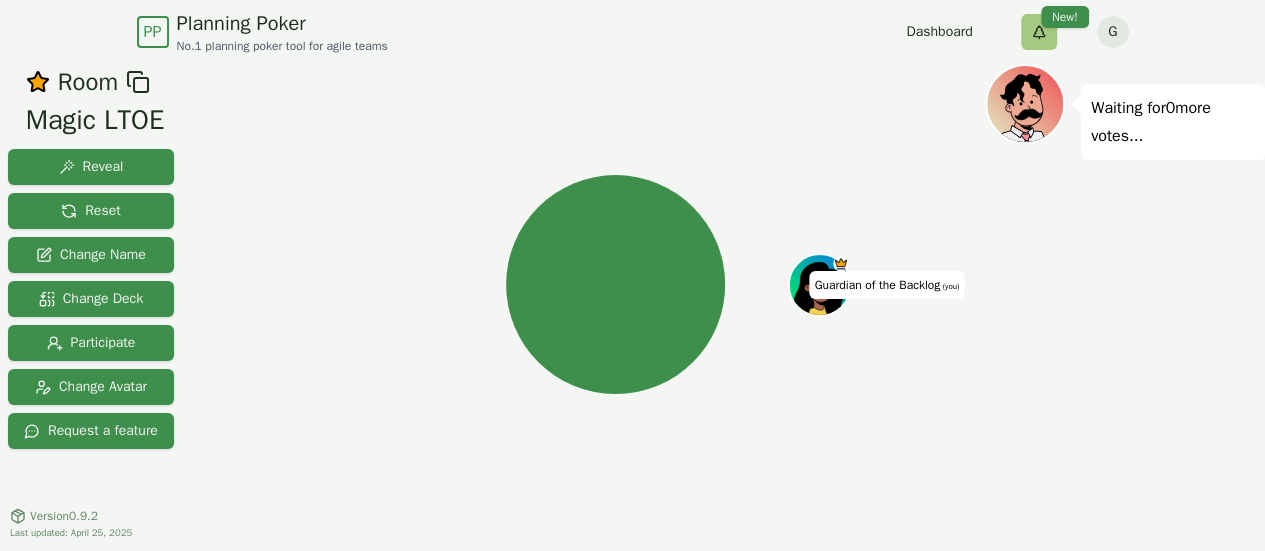 click on "PP Planning Poker No.1 planning poker tool for agile teams Dashboard Toggle theme New! G Menu Room Magic LTOE Reveal Reset Change Name Change Deck Participate Change Avatar Request a feature Guardian of the Backlog   (you)   Waiting for  0  more votes... 0.5 1 2 3 5 8 13 20 40 ? Version  0.9.2 Last updated:   April 25, 2025 2025.30.18" at bounding box center (632, 307) 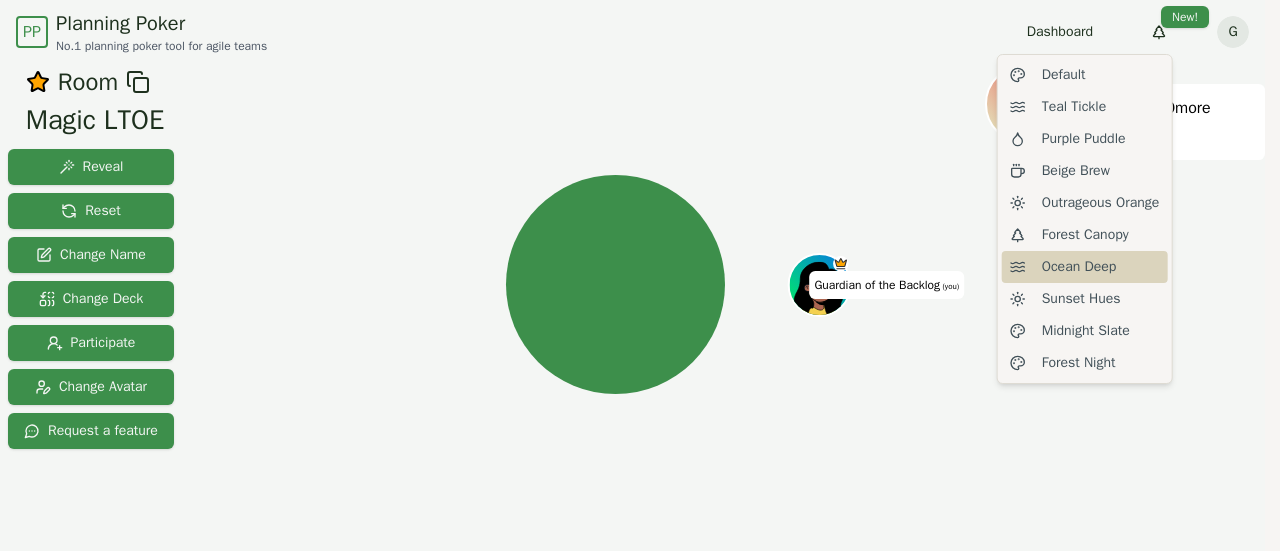 click on "Ocean Deep" at bounding box center [1079, 267] 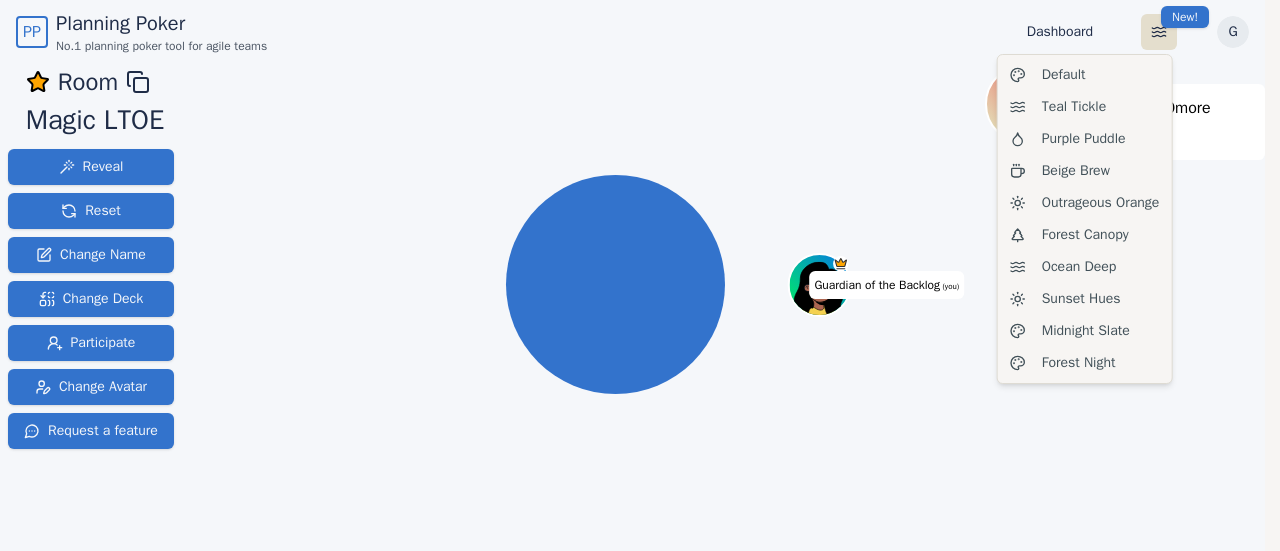 click on "PP Planning Poker No.1 planning poker tool for agile teams Dashboard Toggle theme New! G Menu Room Magic LTOE Reveal Reset Change Name Change Deck Participate Change Avatar Request a feature Guardian of the Backlog   (you)   Waiting for  0  more votes... 0.5 1 2 3 5 8 13 20 40 ? Version  0.9.2 Last updated:   April 25, 2025 2025.30.18 Default Teal Tickle Purple Puddle Beige Brew Outrageous Orange Forest Canopy Ocean Deep Sunset Hues Midnight Slate Forest Night" at bounding box center (640, 307) 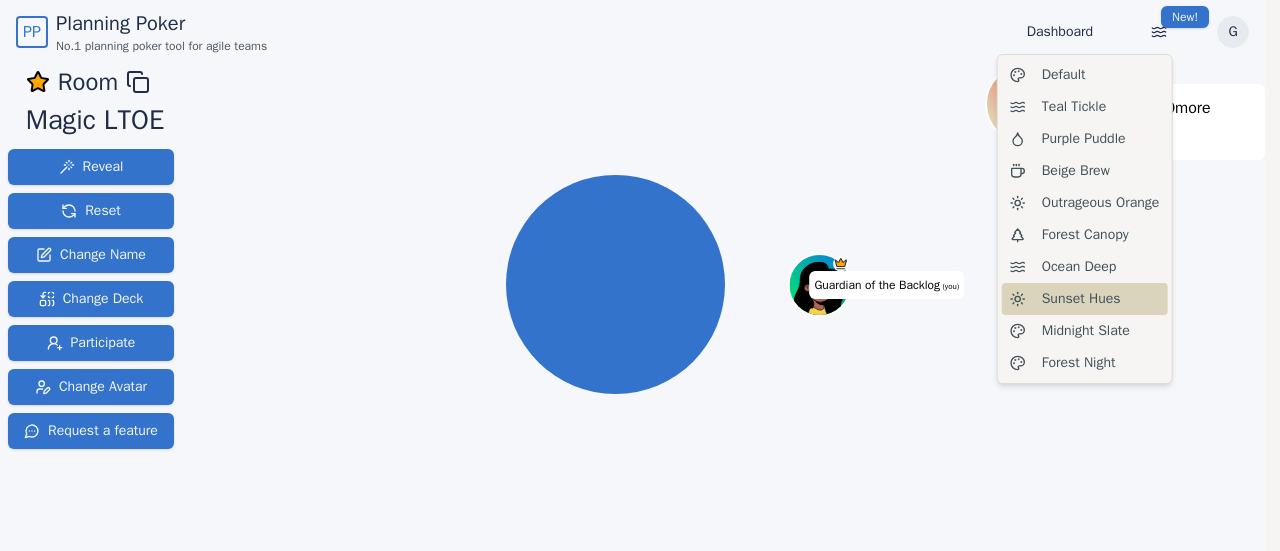 click on "Sunset Hues" at bounding box center [1081, 299] 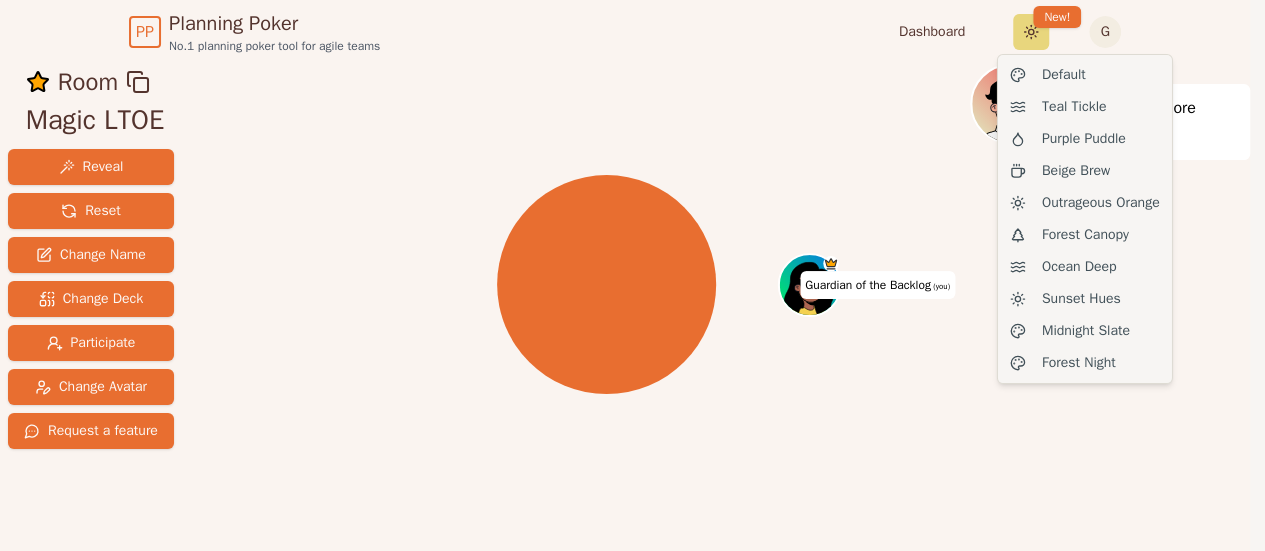 click on "PP Planning Poker No.1 planning poker tool for agile teams Dashboard Toggle theme New! G Menu Room Magic LTOE Reveal Reset Change Name Change Deck Participate Change Avatar Request a feature Guardian of the Backlog   (you)   Waiting for  0  more votes... 0.5 1 2 3 5 8 13 20 40 ? Version  0.9.2 Last updated:   April 25, 2025 2025.30.18 Default Teal Tickle Purple Puddle Beige Brew Outrageous Orange Forest Canopy Ocean Deep Sunset Hues Midnight Slate Forest Night" at bounding box center [632, 307] 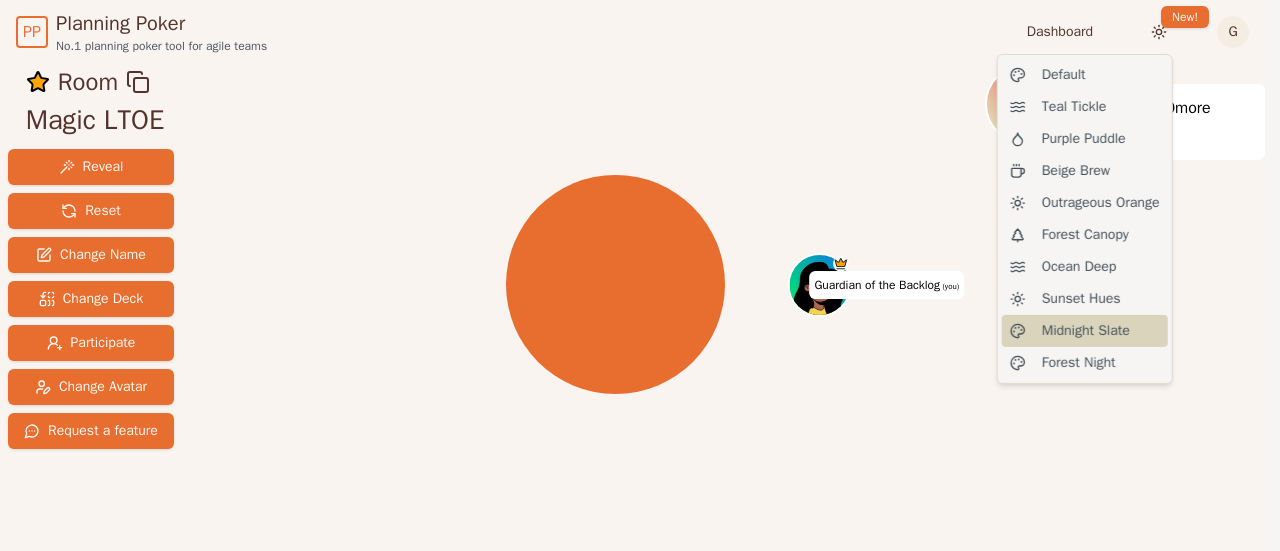 click on "Midnight Slate" at bounding box center [1086, 331] 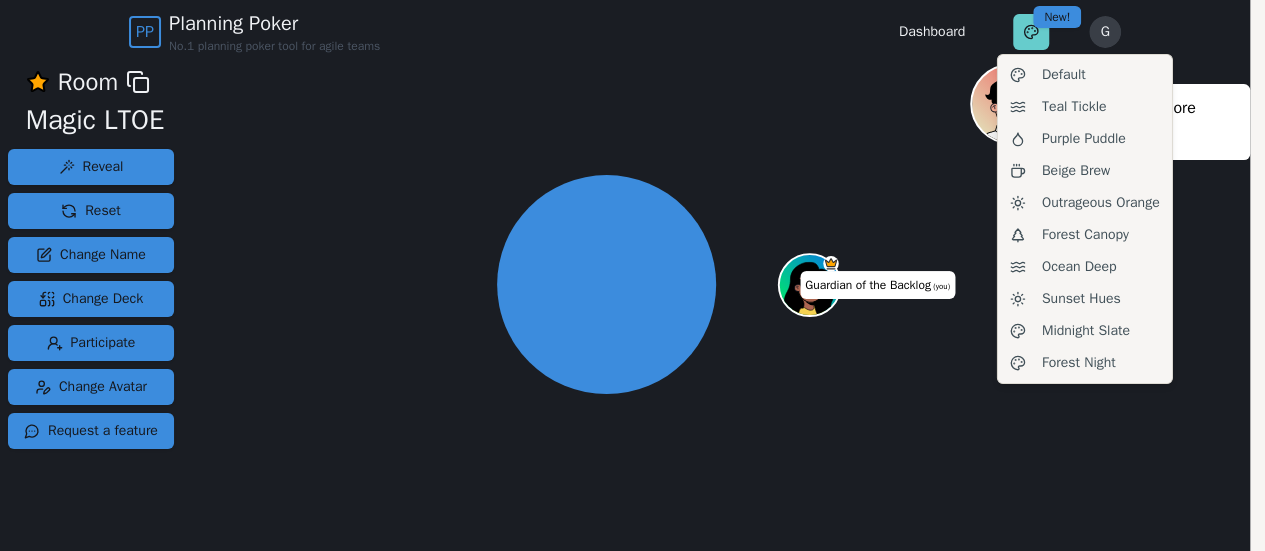 click on "PP Planning Poker No.1 planning poker tool for agile teams Dashboard Toggle theme New! G Menu Room Magic LTOE Reveal Reset Change Name Change Deck Participate Change Avatar Request a feature Guardian of the Backlog   (you)   Waiting for  0  more votes... 0.5 1 2 3 5 8 13 20 40 ? Version  0.9.2 Last updated:   April 25, 2025 2025.30.18 Default Teal Tickle Purple Puddle Beige Brew Outrageous Orange Forest Canopy Ocean Deep Sunset Hues Midnight Slate Forest Night" at bounding box center [632, 307] 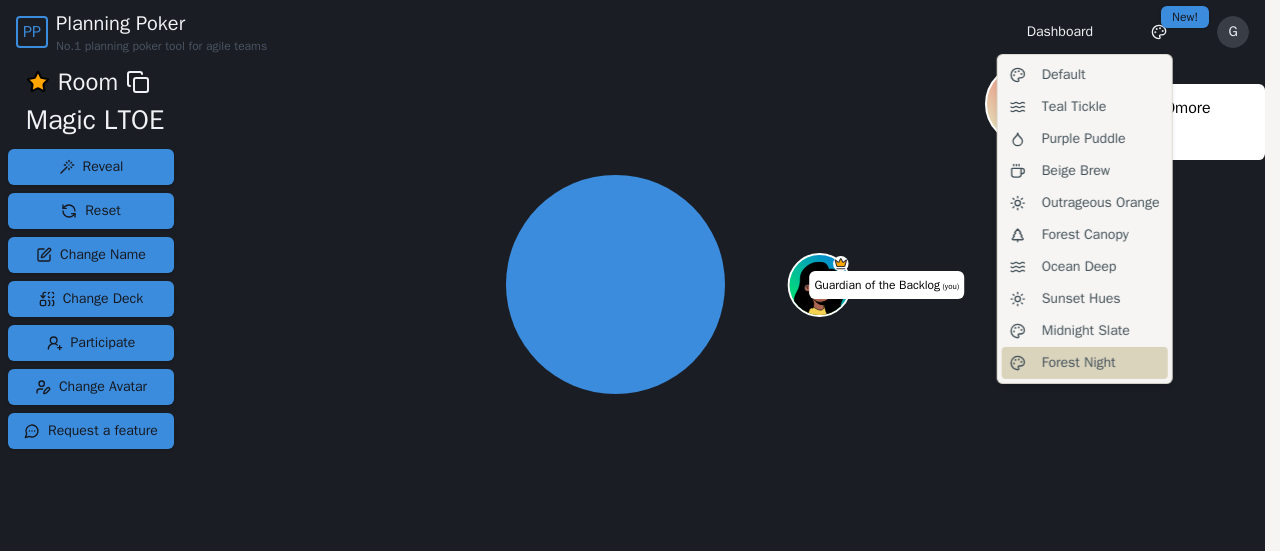 click on "Forest Night" at bounding box center [1079, 363] 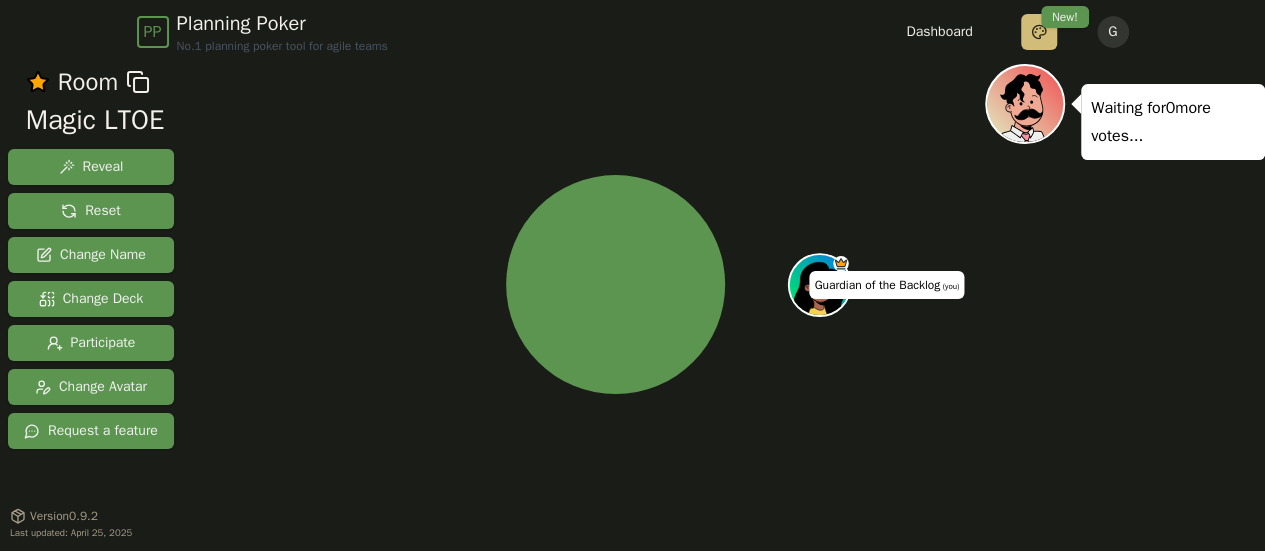 click on "PP Planning Poker No.1 planning poker tool for agile teams Dashboard Toggle theme New! G Menu Room Magic LTOE Reveal Reset Change Name Change Deck Participate Change Avatar Request a feature Guardian of the Backlog   (you)   Waiting for  0  more votes... 0.5 1 2 3 5 8 13 20 40 ? Version  0.9.2 Last updated:   April 25, 2025 2025.30.18" at bounding box center [632, 307] 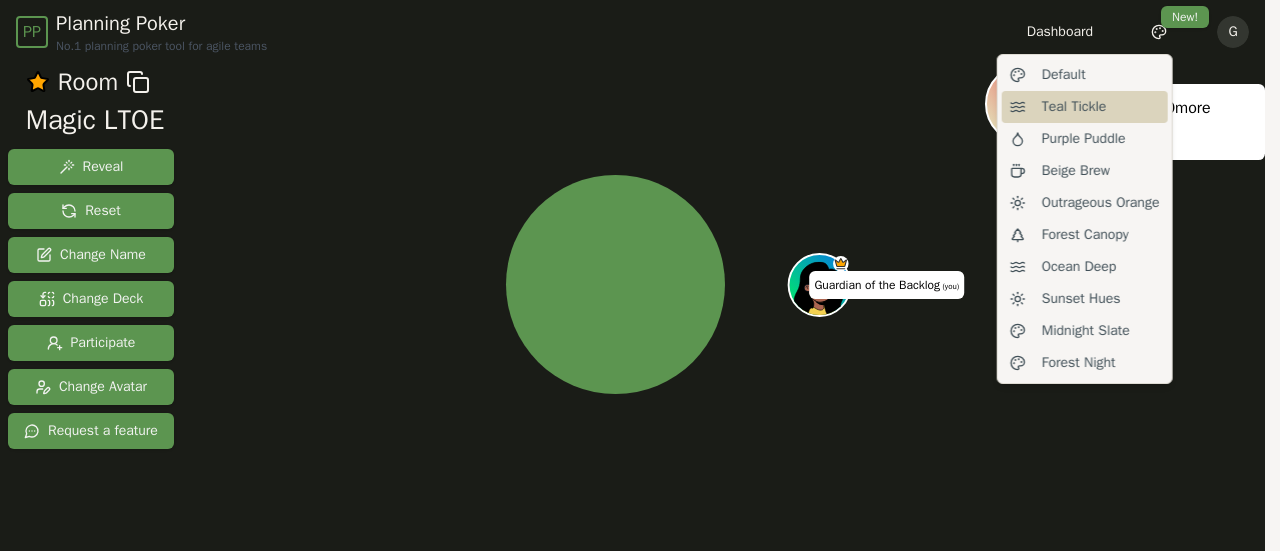 click on "Teal Tickle" at bounding box center [1074, 107] 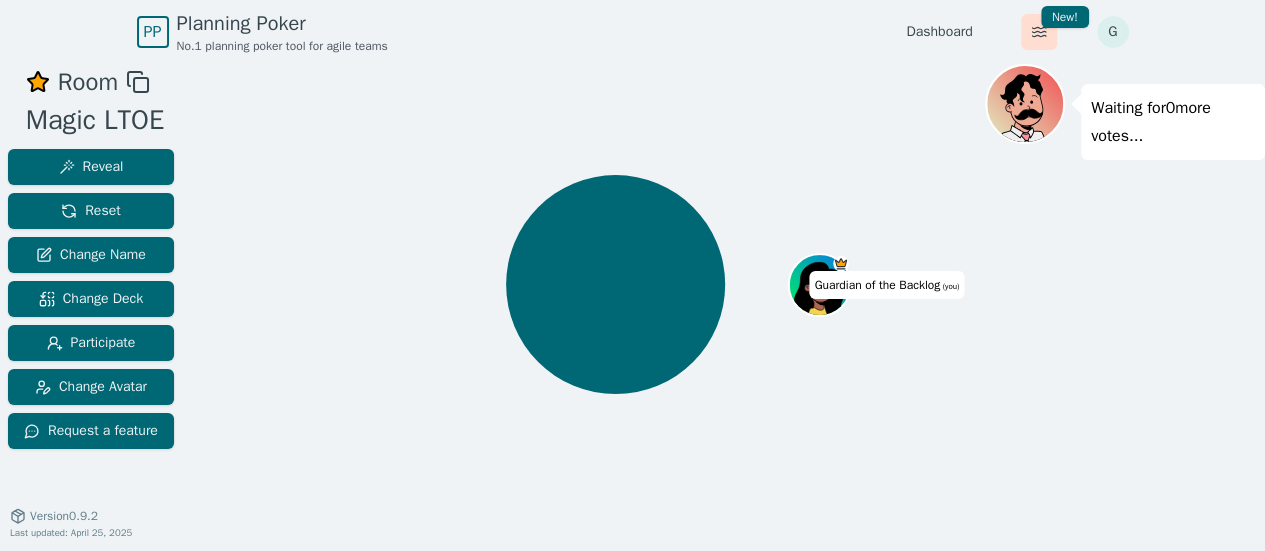 click on "PP Planning Poker No.1 planning poker tool for agile teams Dashboard Toggle theme New! G Menu Room Magic LTOE Reveal Reset Change Name Change Deck Participate Change Avatar Request a feature Guardian of the Backlog   (you)   Waiting for  0  more votes... 0.5 1 2 3 5 8 13 20 40 ? Version  0.9.2 Last updated:   April 25, 2025 2025.30.18" at bounding box center (632, 307) 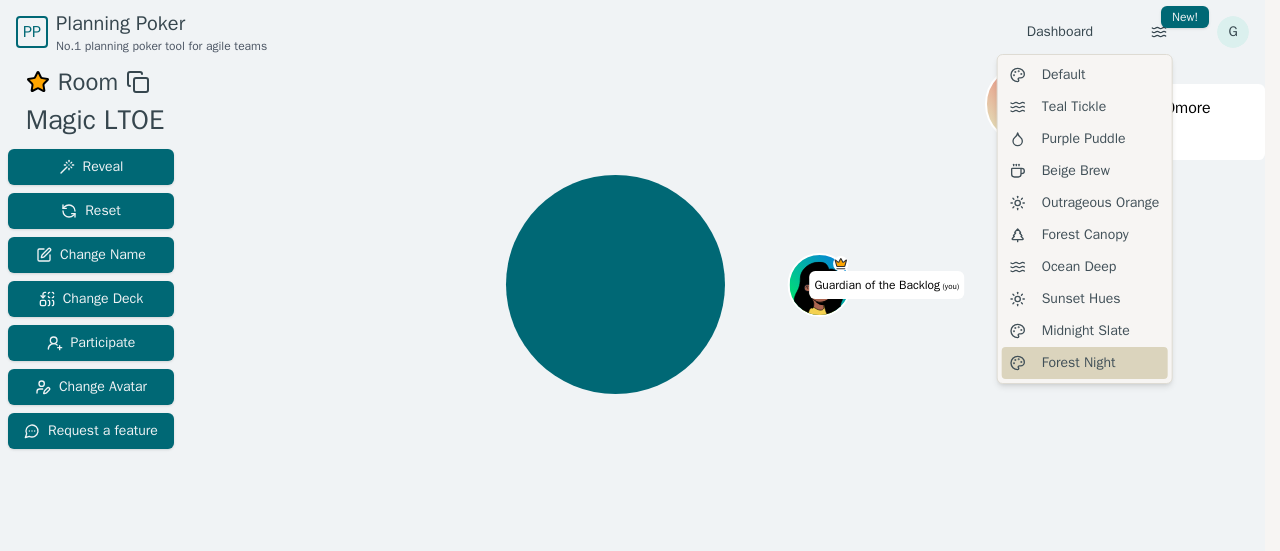click on "Forest Night" at bounding box center (1079, 363) 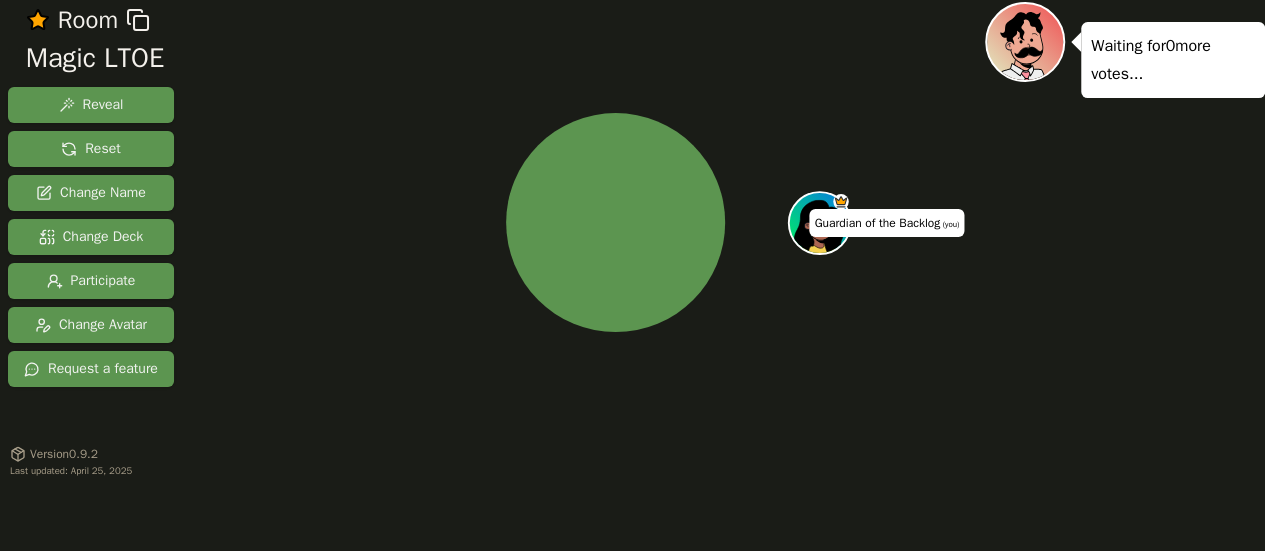 scroll, scrollTop: 0, scrollLeft: 0, axis: both 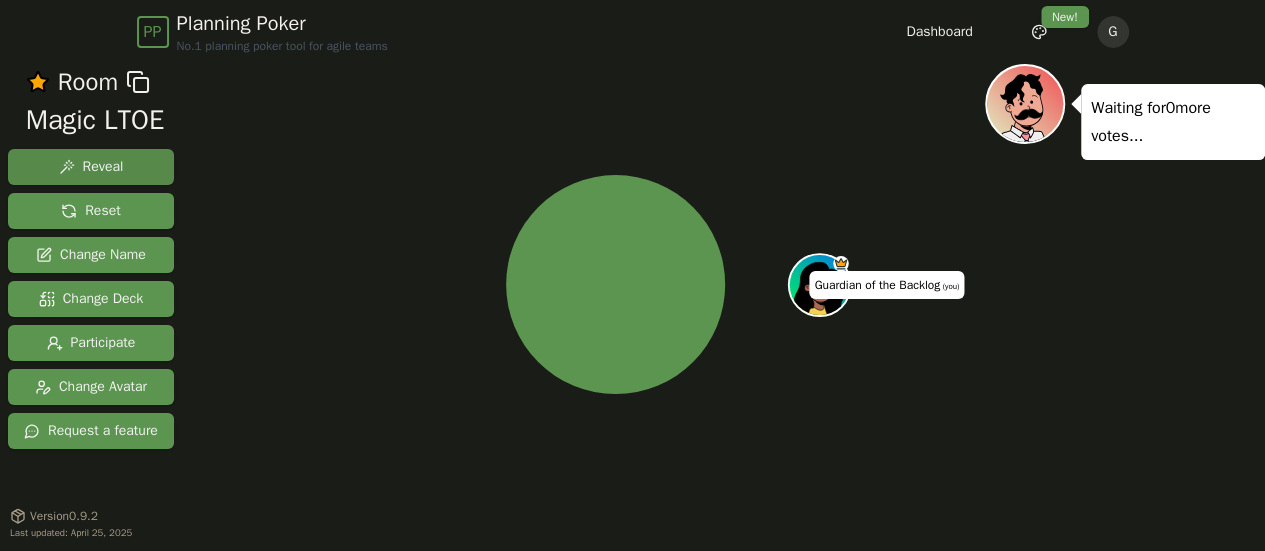 click on "Reveal" at bounding box center [91, 167] 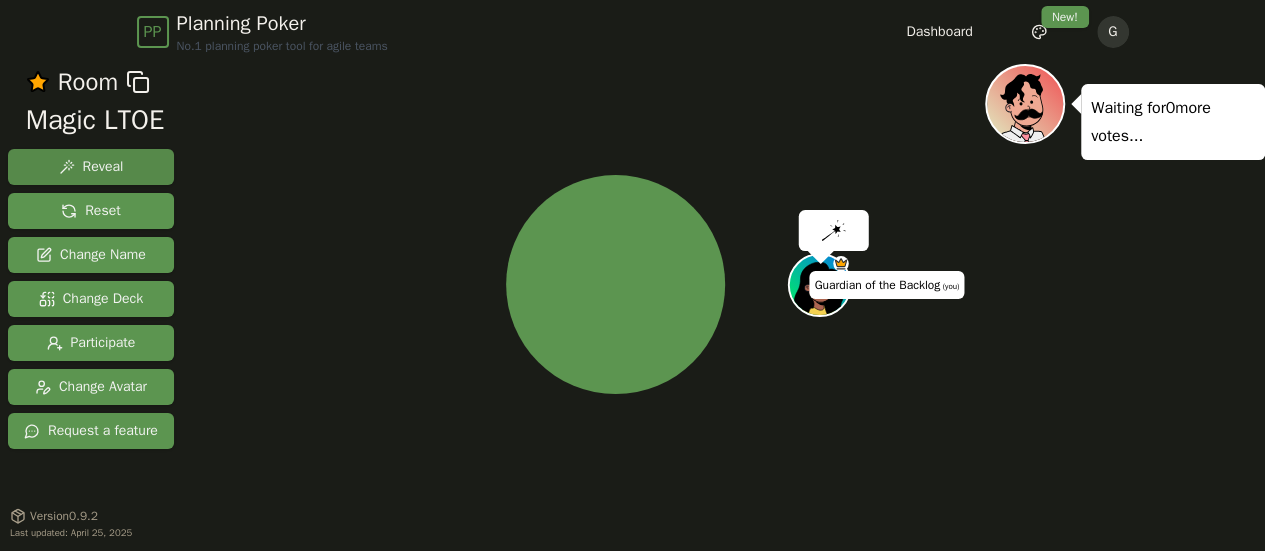 click on "Reveal" at bounding box center (91, 167) 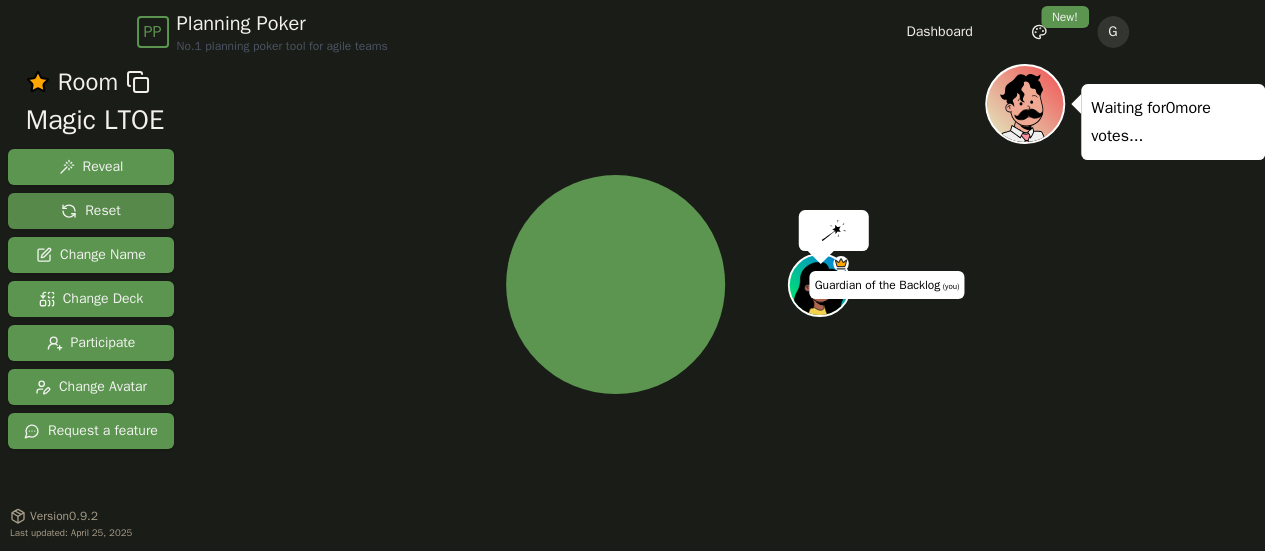 click on "Reset" at bounding box center (91, 211) 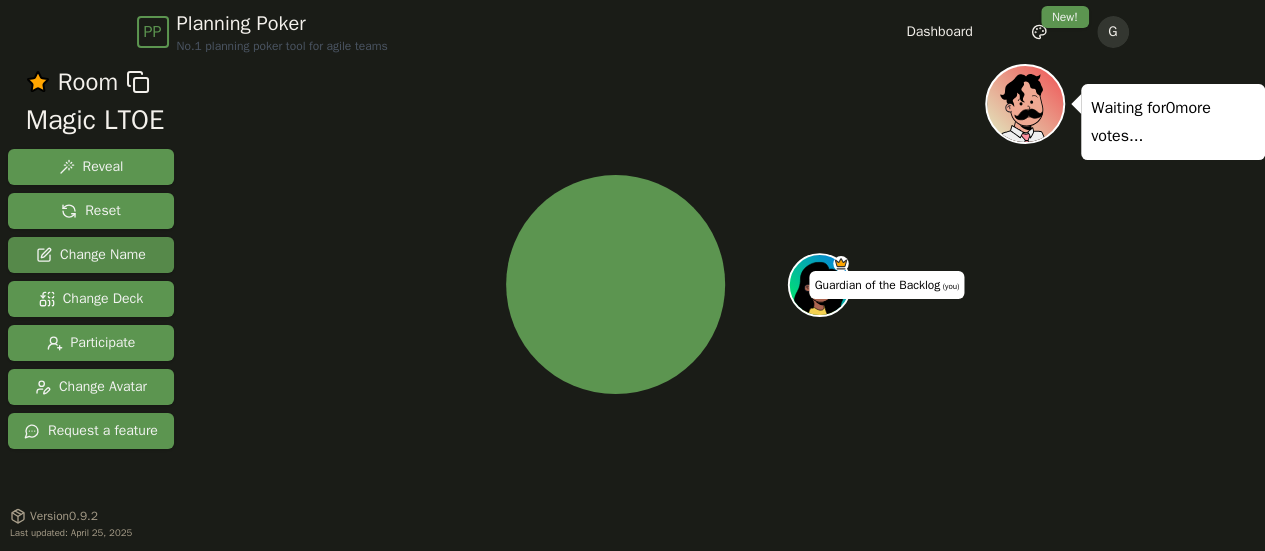 click on "Change Name" at bounding box center [91, 255] 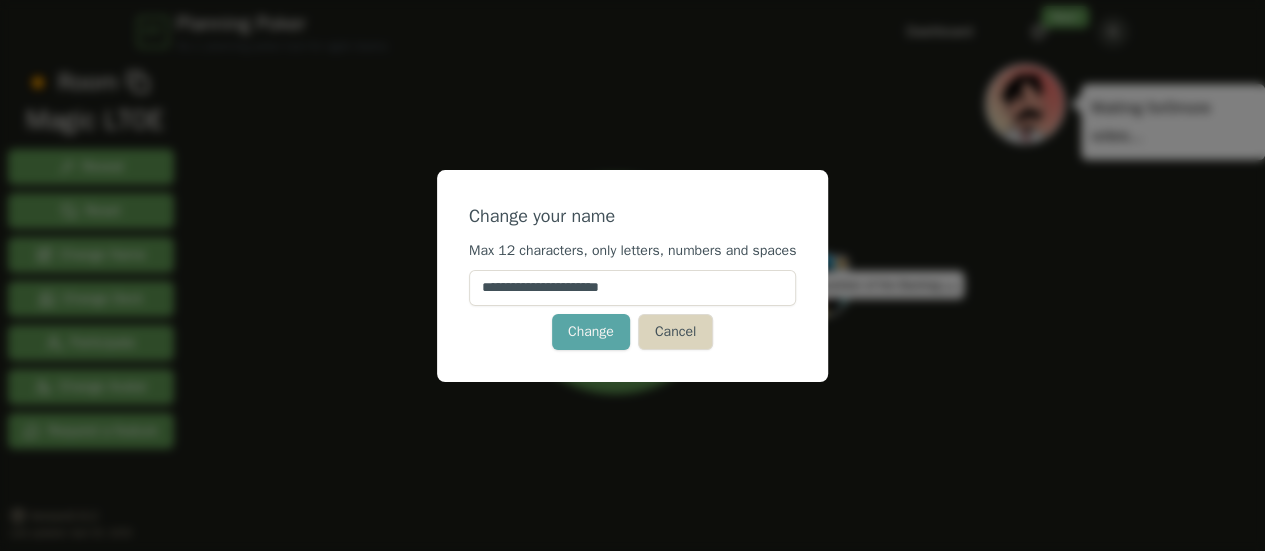 click on "Cancel" at bounding box center (675, 332) 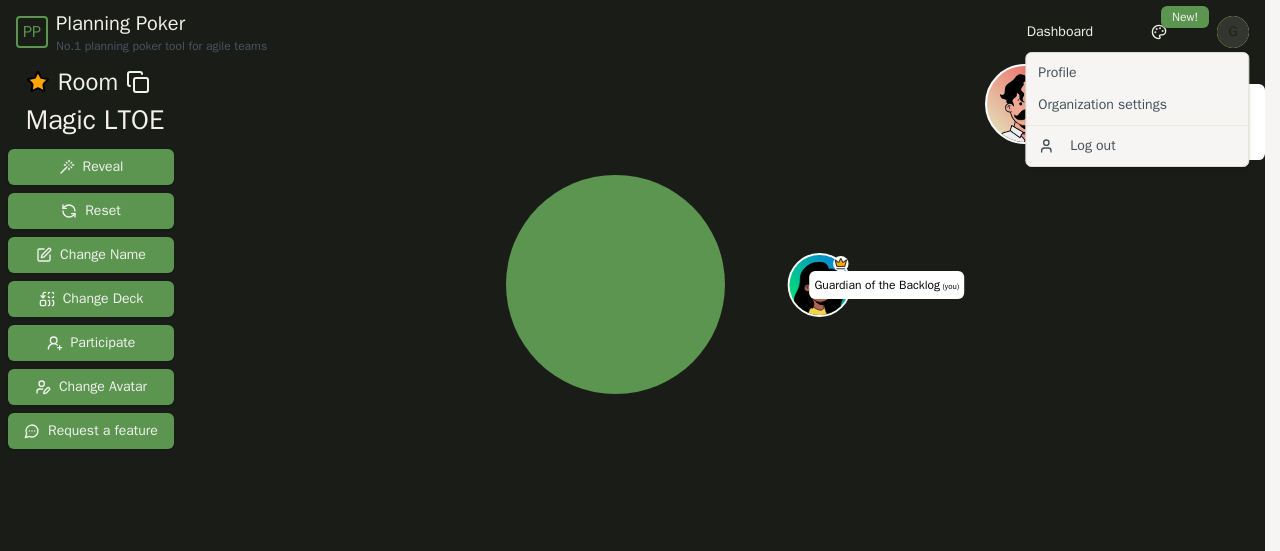 click on "PP Planning Poker No.1 planning poker tool for agile teams Dashboard Toggle theme New! G Menu Room Magic LTOE Reveal Reset Change Name Change Deck Participate Change Avatar Request a feature Guardian of the Backlog   (you)   Waiting for  0  more votes... 0.5 1 2 3 5 8 13 20 40 ? Version  0.9.2 Last updated:   April 25, 2025 2025.30.18 Profile Organization settings Log out" at bounding box center (640, 307) 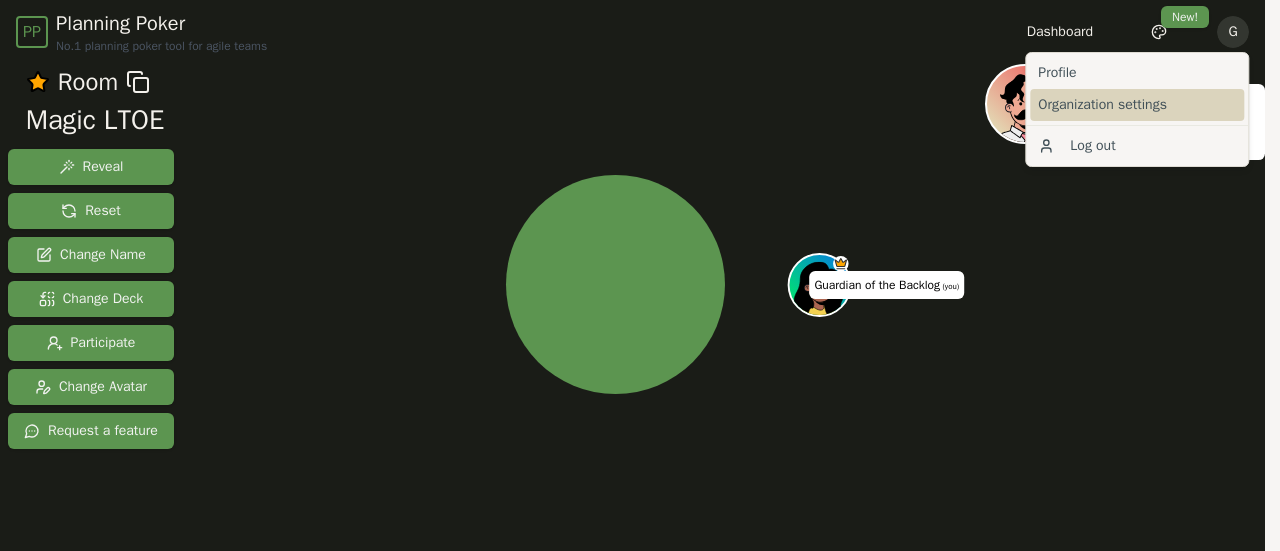 click on "Organization settings" at bounding box center [1137, 105] 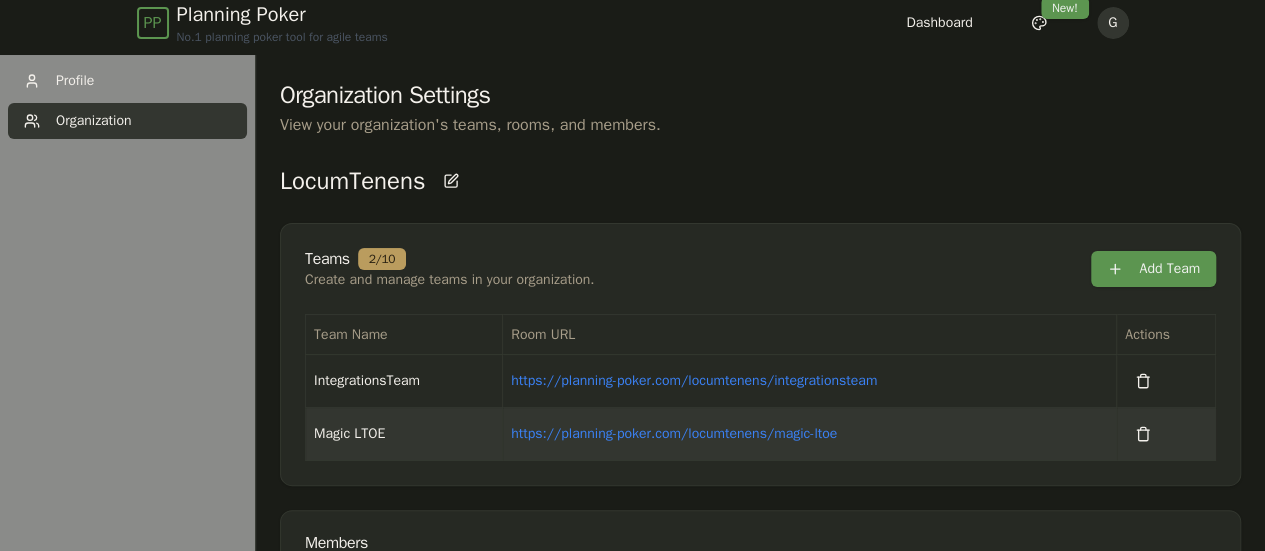 scroll, scrollTop: 0, scrollLeft: 0, axis: both 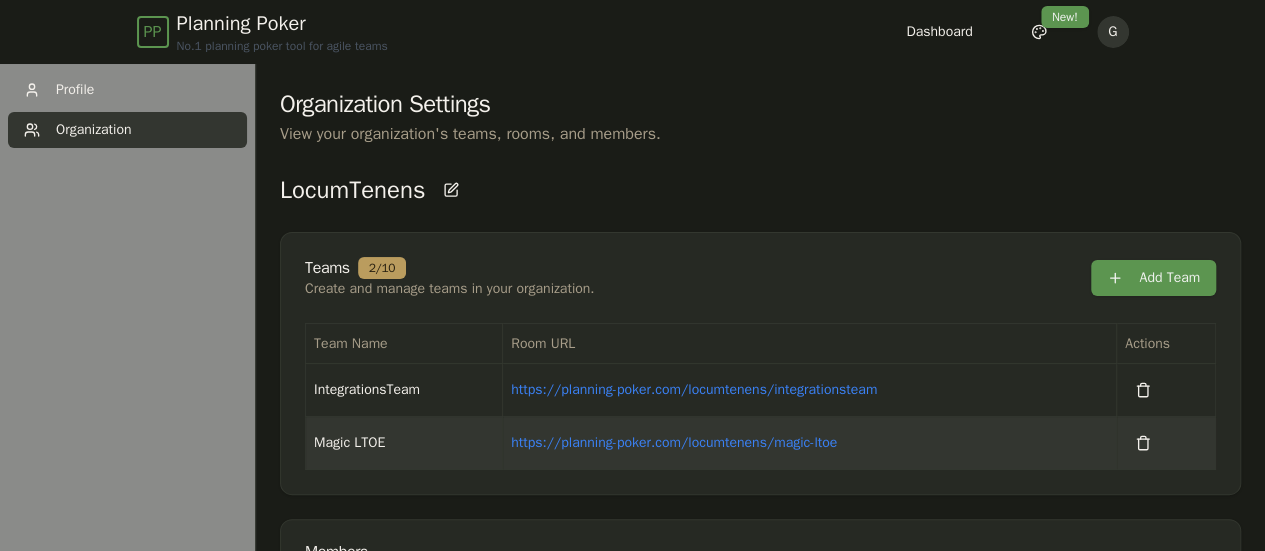 click on "Planning Poker" at bounding box center [282, 24] 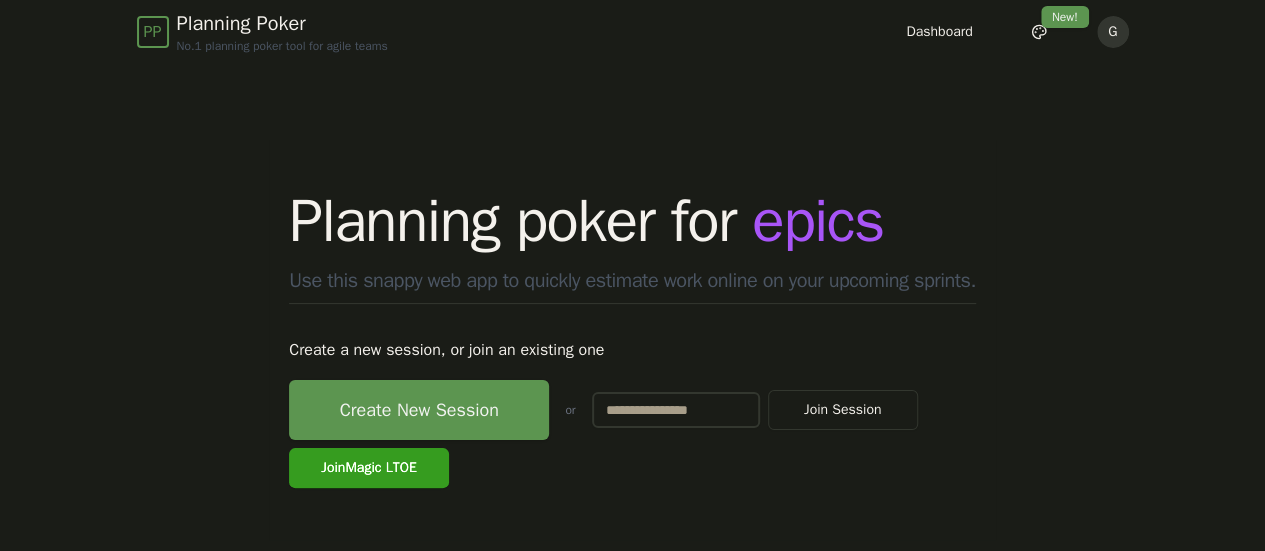 click on "Join  Magic LTOE" at bounding box center (368, 468) 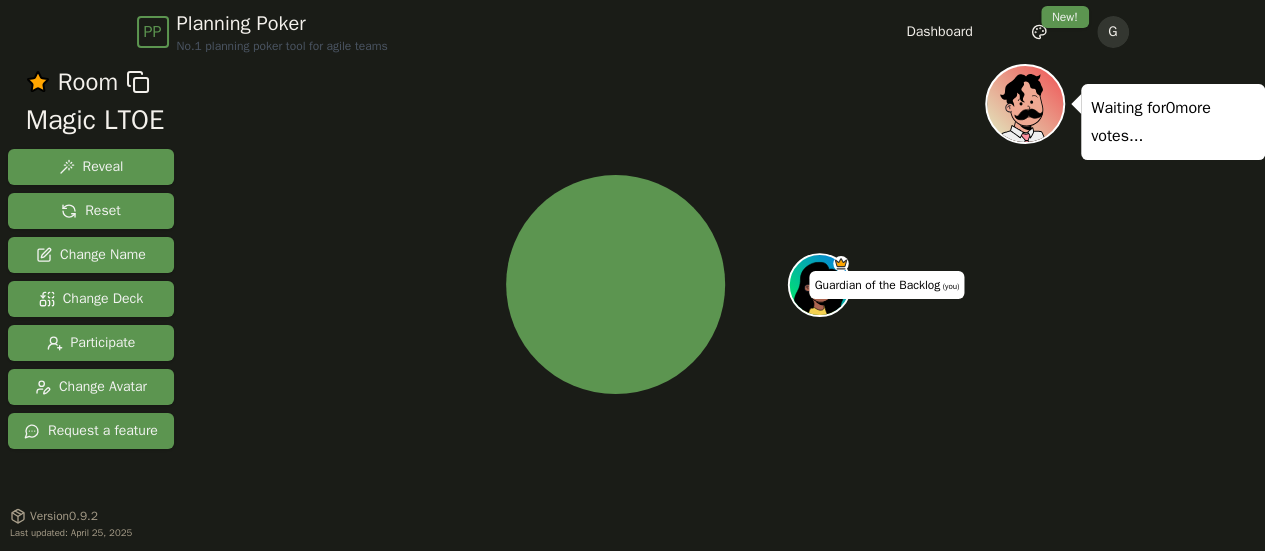 drag, startPoint x: 1016, startPoint y: 0, endPoint x: 354, endPoint y: 329, distance: 739.2462 